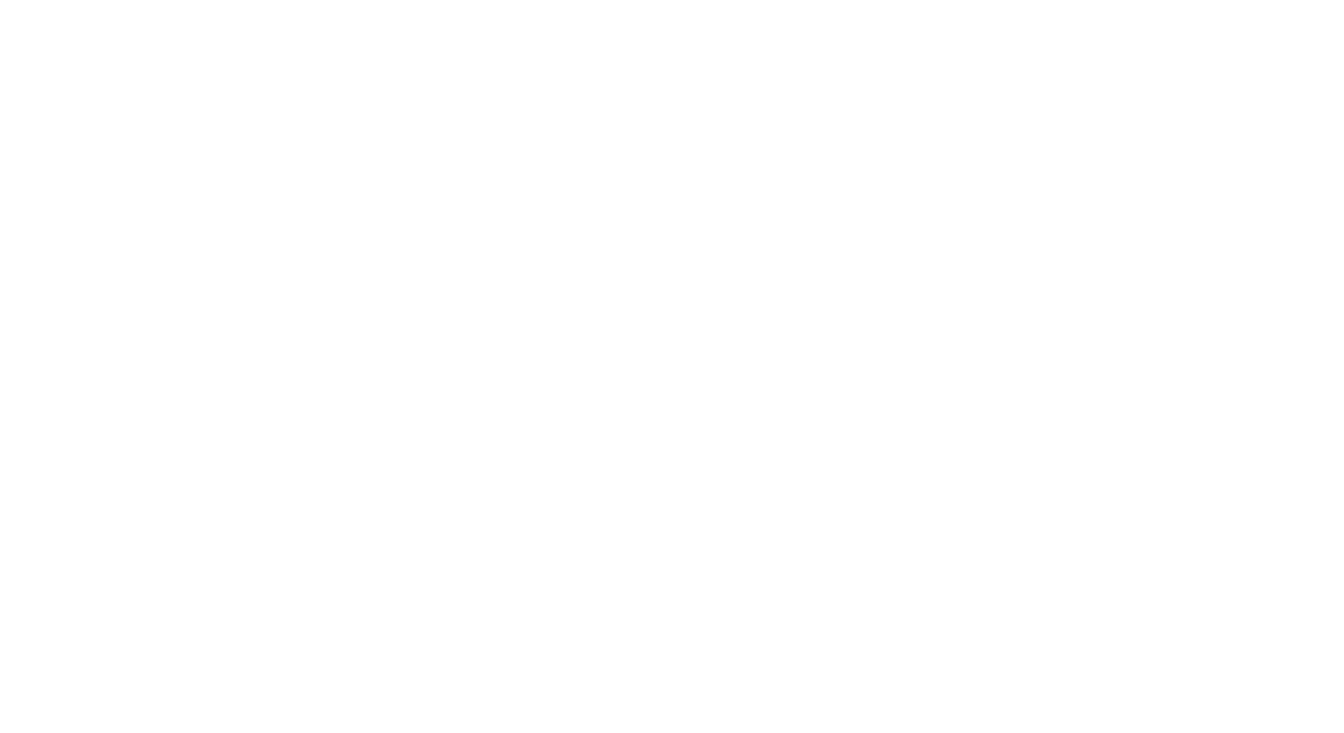 scroll, scrollTop: 0, scrollLeft: 0, axis: both 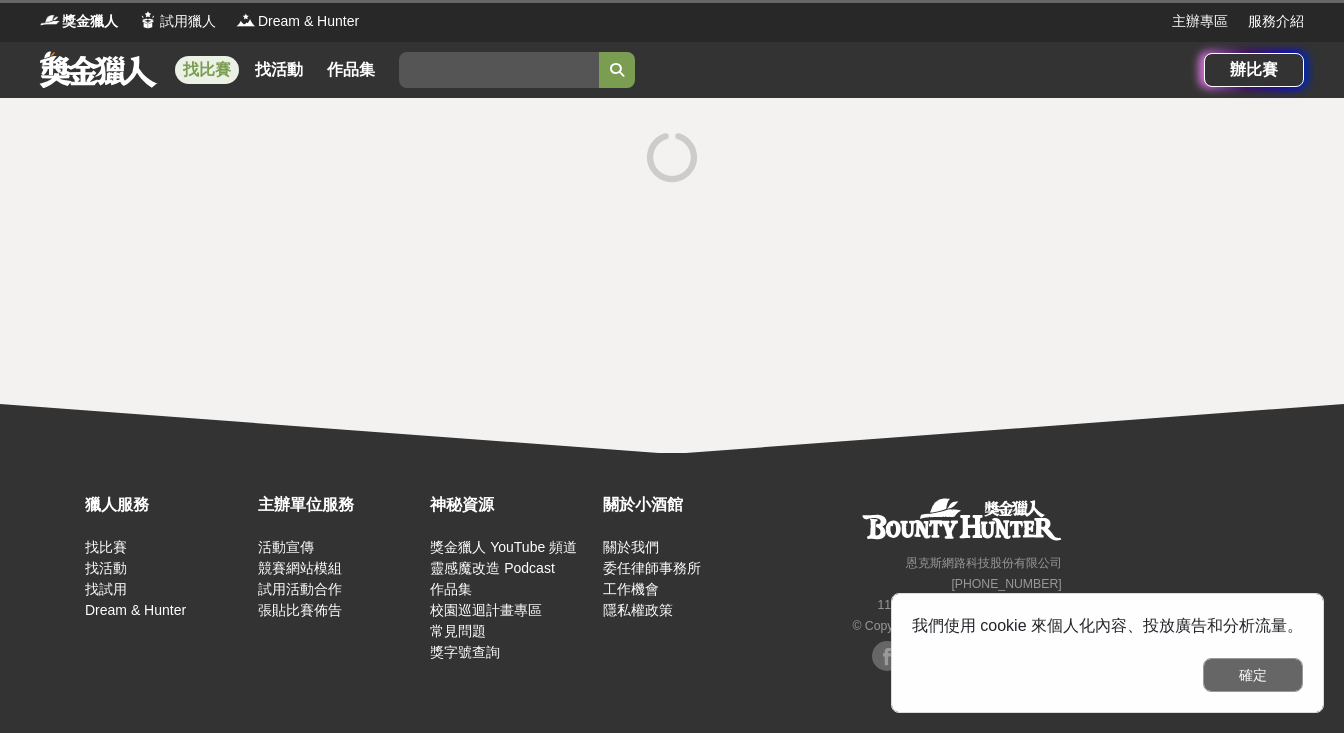 click on "確定" at bounding box center (1253, 675) 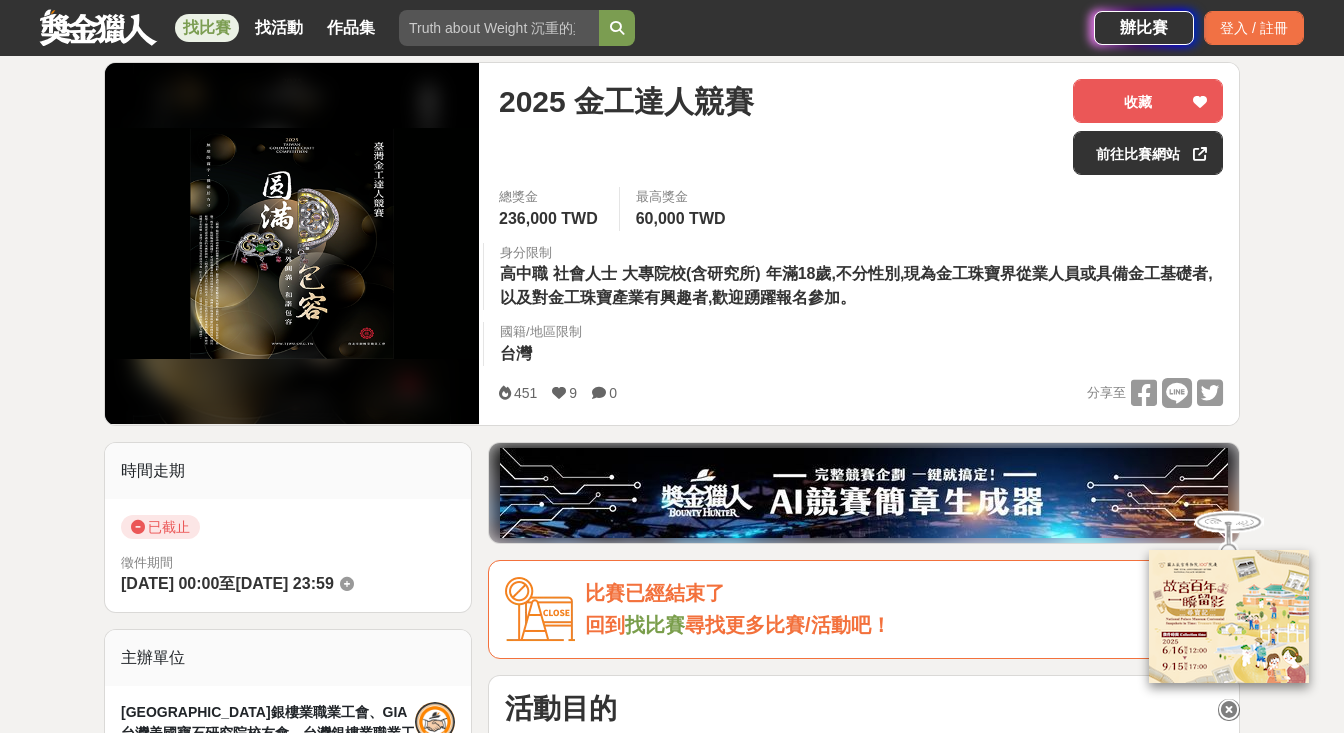scroll, scrollTop: 0, scrollLeft: 0, axis: both 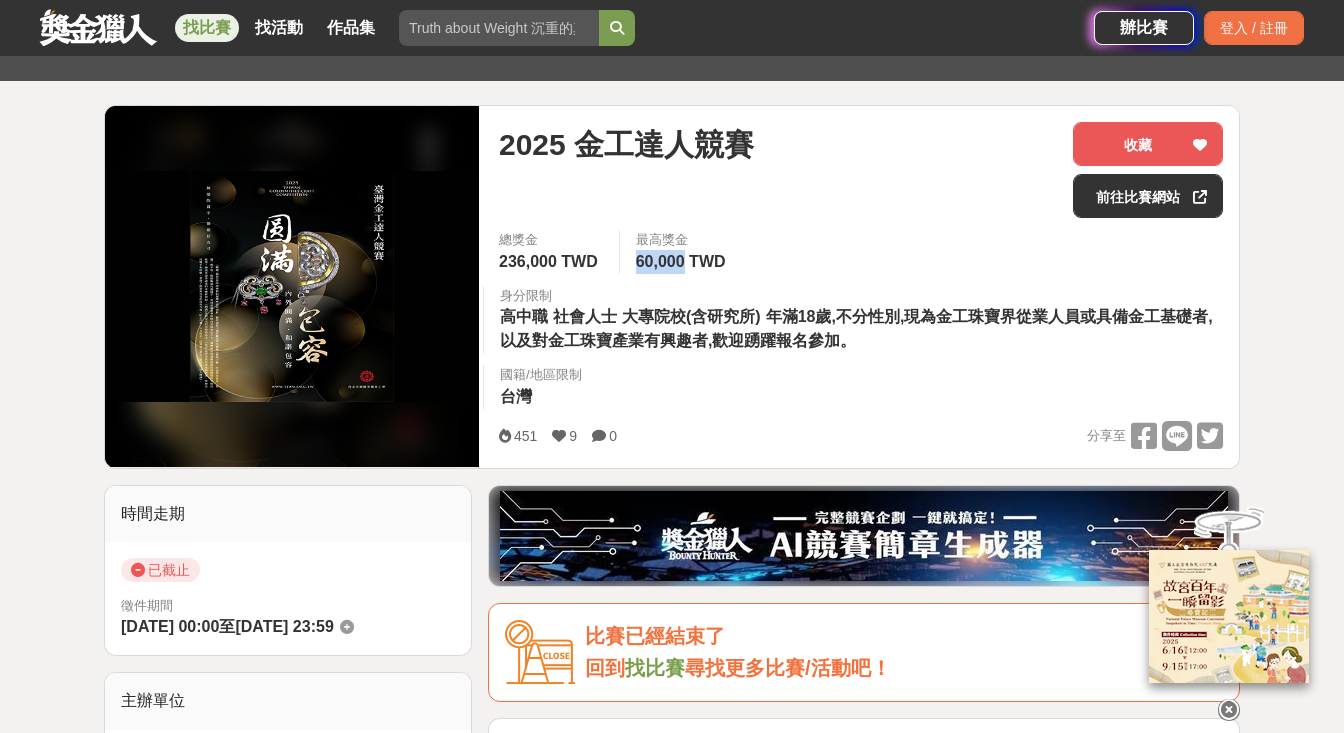 drag, startPoint x: 642, startPoint y: 264, endPoint x: 689, endPoint y: 267, distance: 47.095646 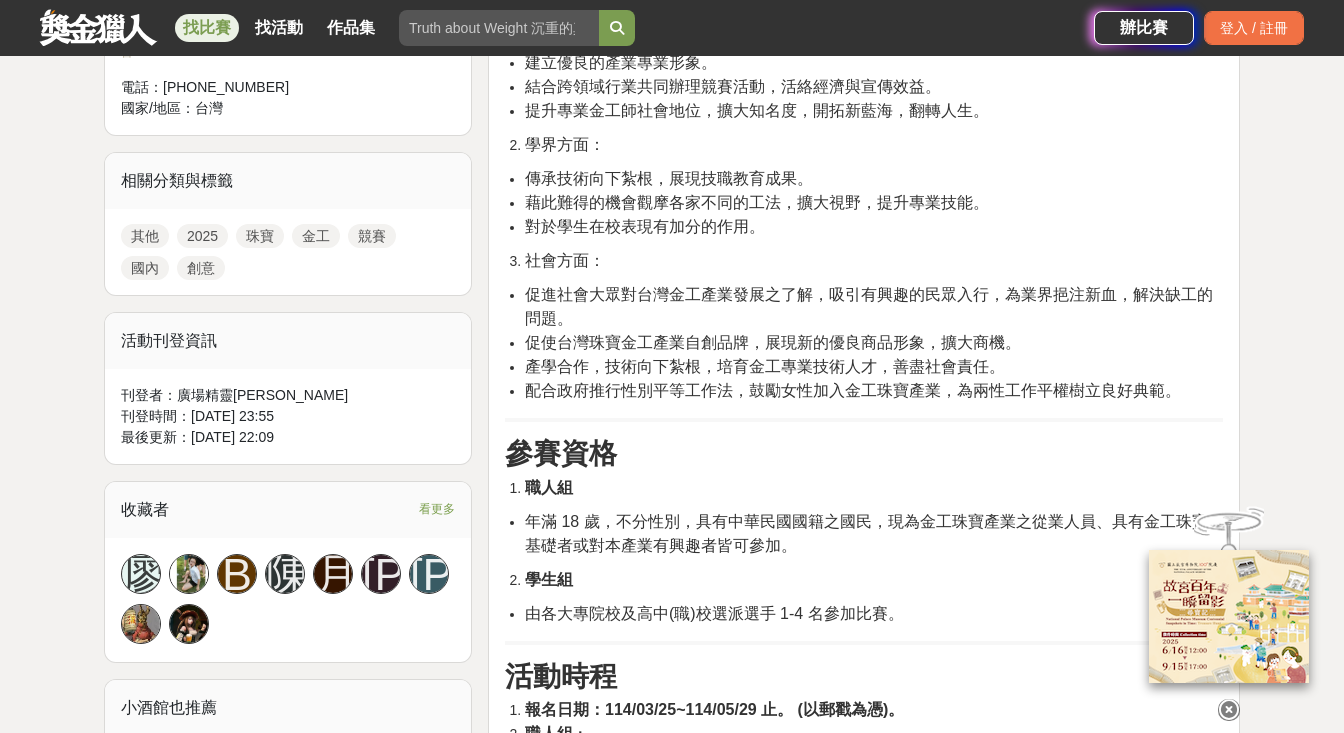 scroll, scrollTop: 1100, scrollLeft: 0, axis: vertical 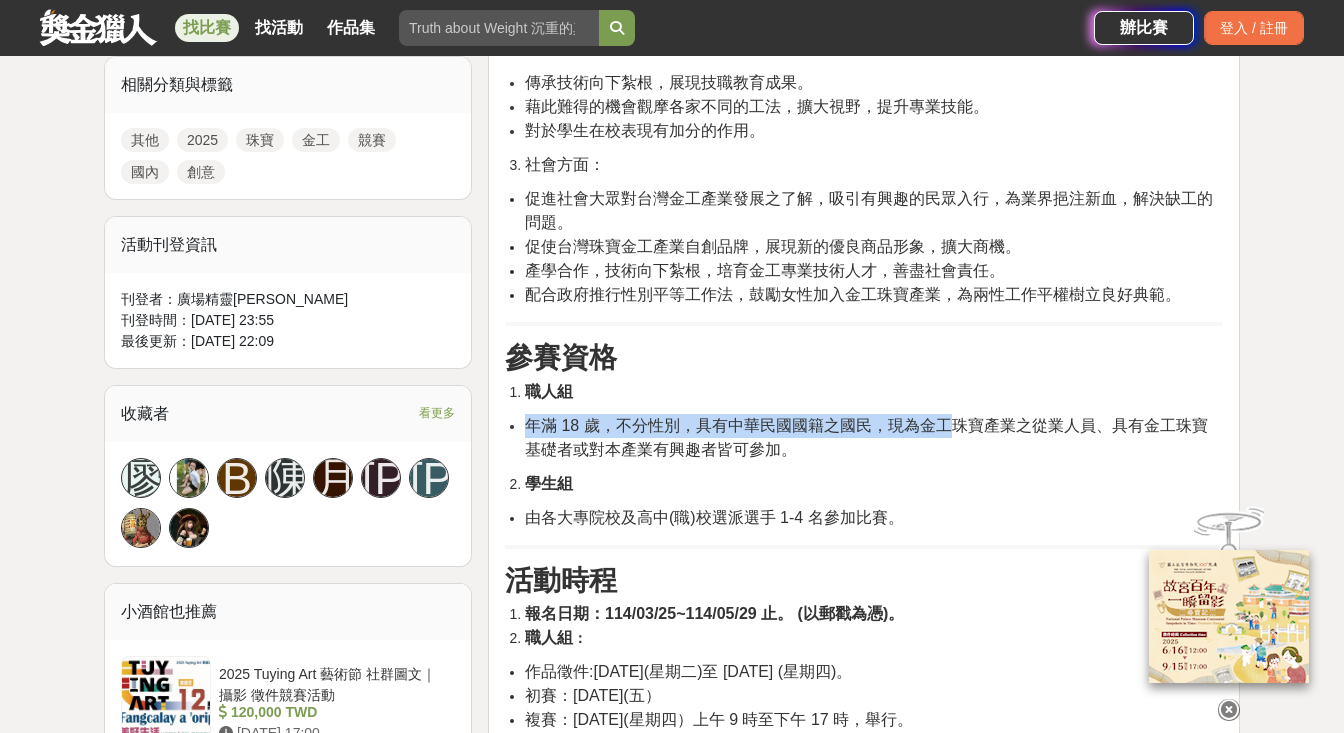 drag, startPoint x: 526, startPoint y: 417, endPoint x: 953, endPoint y: 409, distance: 427.07492 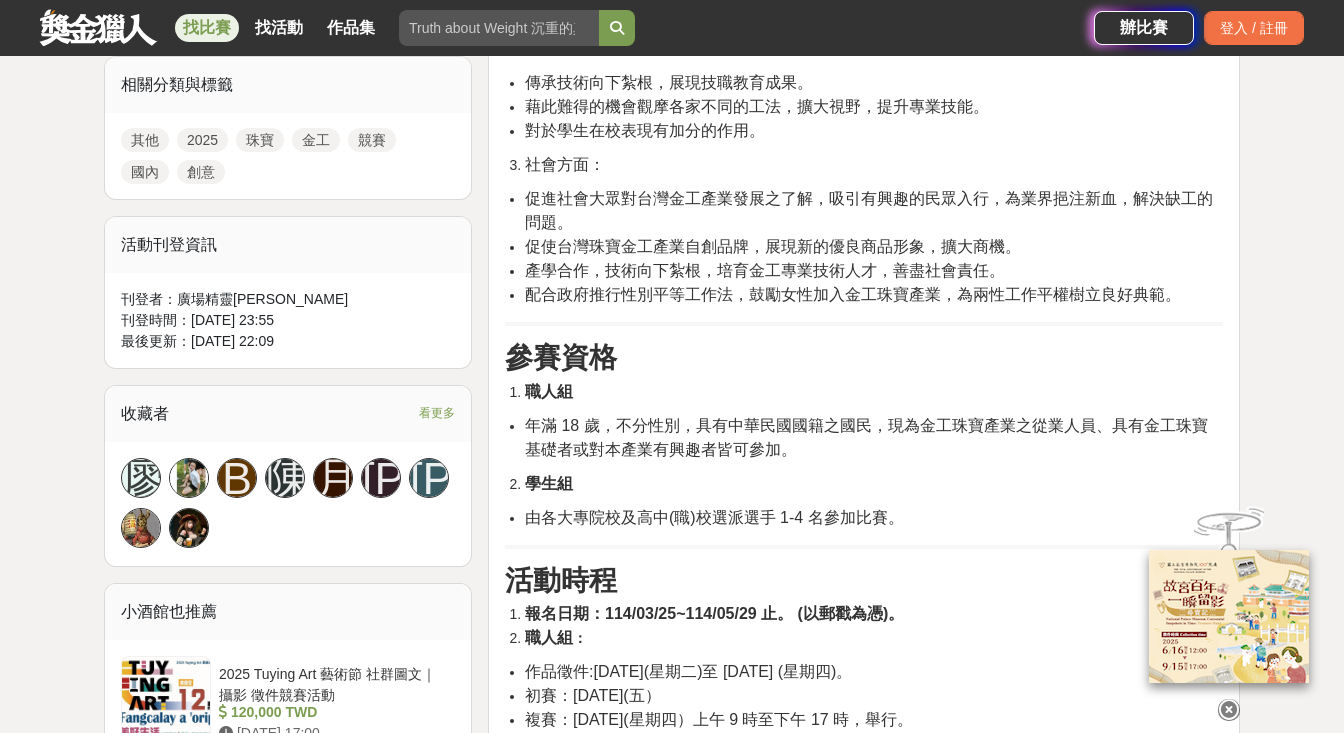click on "活動目的 業界方面： 傳承與創新珠寶金工技術，與時俱進。 促進金工技藝與科技新知及商業資訊相互交流。  建立優良的產業專業形象。 結合跨領域行業共同辦理競賽活動，活絡經濟與宣傳效益。 提升專業金工師社會地位，擴大知名度，開拓新藍海，翻轉人生。 學界方面： 傳承技術向下紮根，展現技職教育成果。 藉此難得的機會觀摩各家不同的工法，擴大視野，提升專業技能。 對於學生在校表現有加分的作用。 社會方面： 促進社會大眾對台灣金工產業發展之了解，吸引有興趣的民眾入行，為業界挹注新血，解決缺工的問題。 促使台灣珠寶金工產業自創品牌，展現新的優良商品形象，擴大商機。 產學合作，技術向下紮根，培育金工專業技術人才，善盡社會責任。 配合政府推行性別平等工作法，鼓勵女性加入金工珠寶產業，為兩性工作平權樹立良好典範。 ：" at bounding box center [864, 1694] 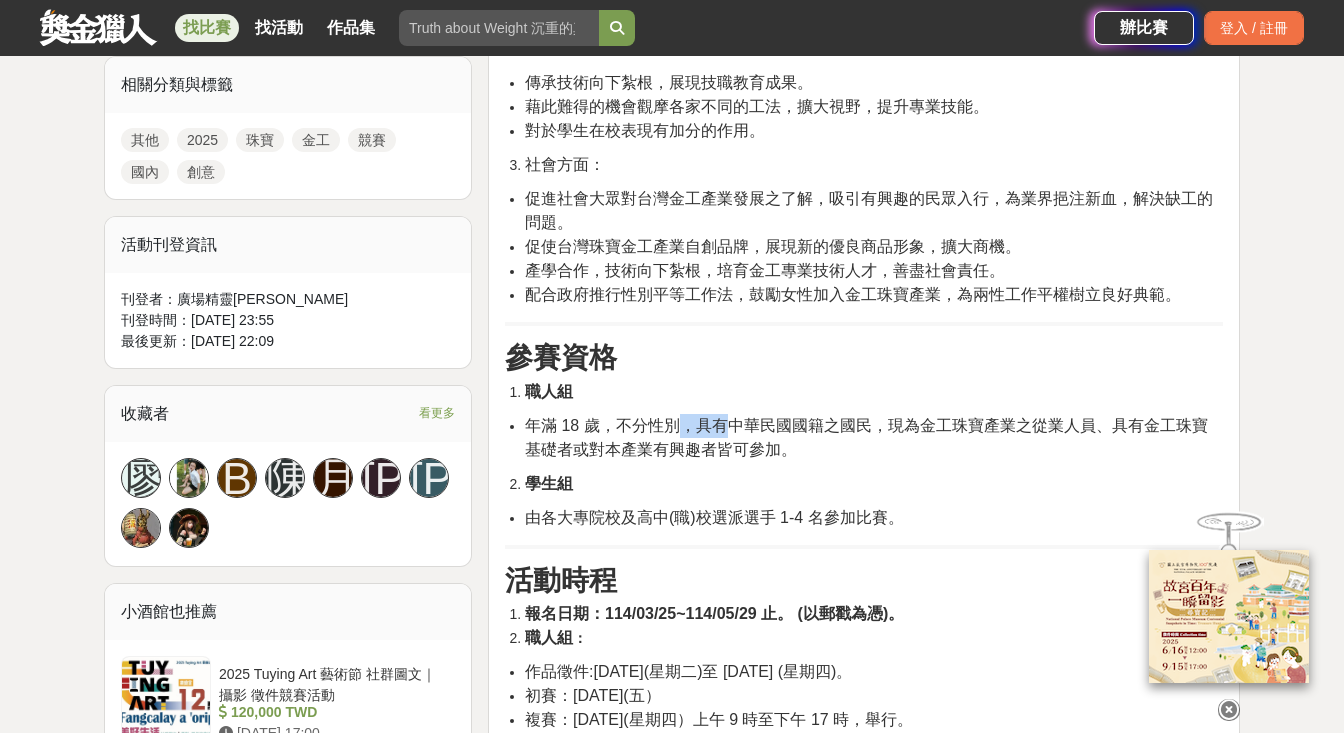 drag, startPoint x: 671, startPoint y: 430, endPoint x: 721, endPoint y: 431, distance: 50.01 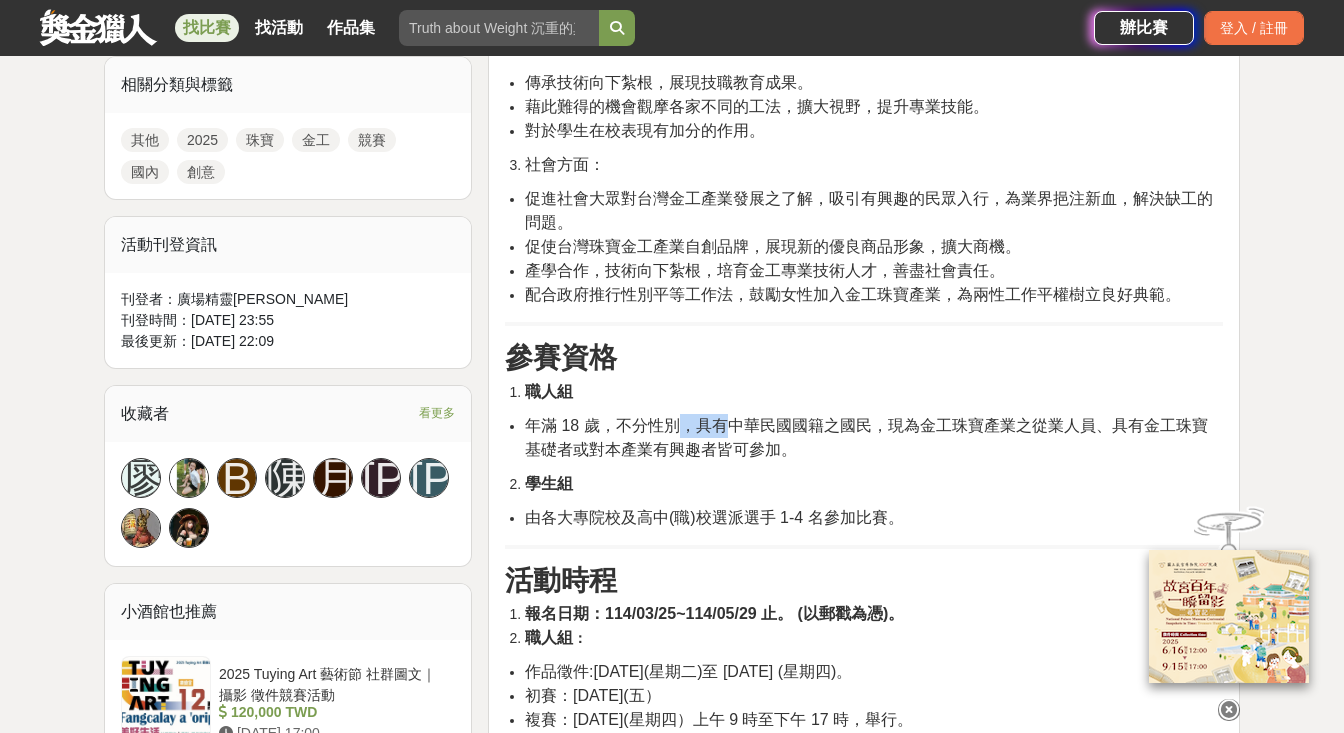 click on "年滿 18 歲，不分性別，具有中華民國國籍之國民，現為金工珠寶產業之從業人員、具有金工珠寶基礎者或對本產業有興趣者皆可參加。" at bounding box center [866, 437] 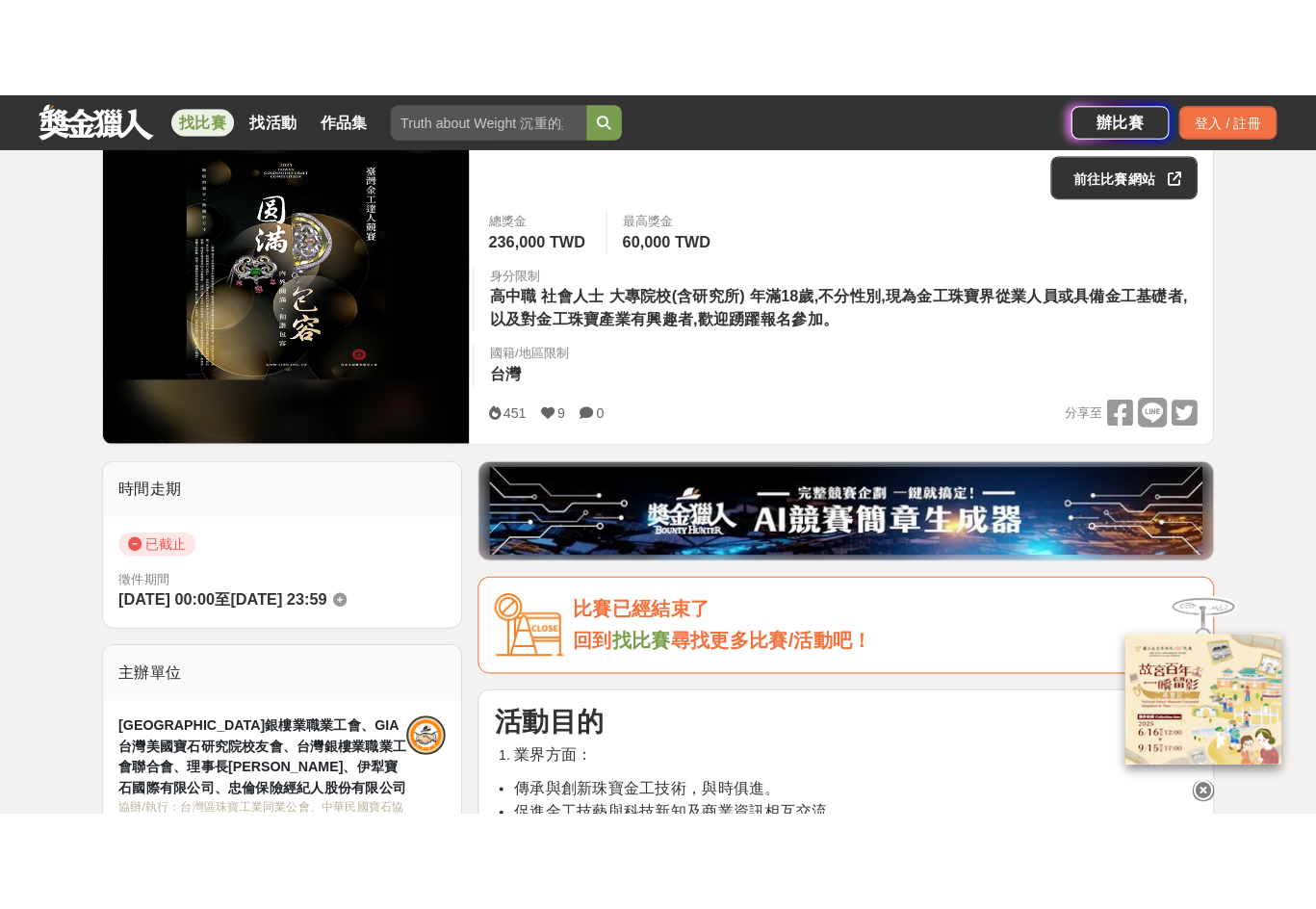 scroll, scrollTop: 96, scrollLeft: 0, axis: vertical 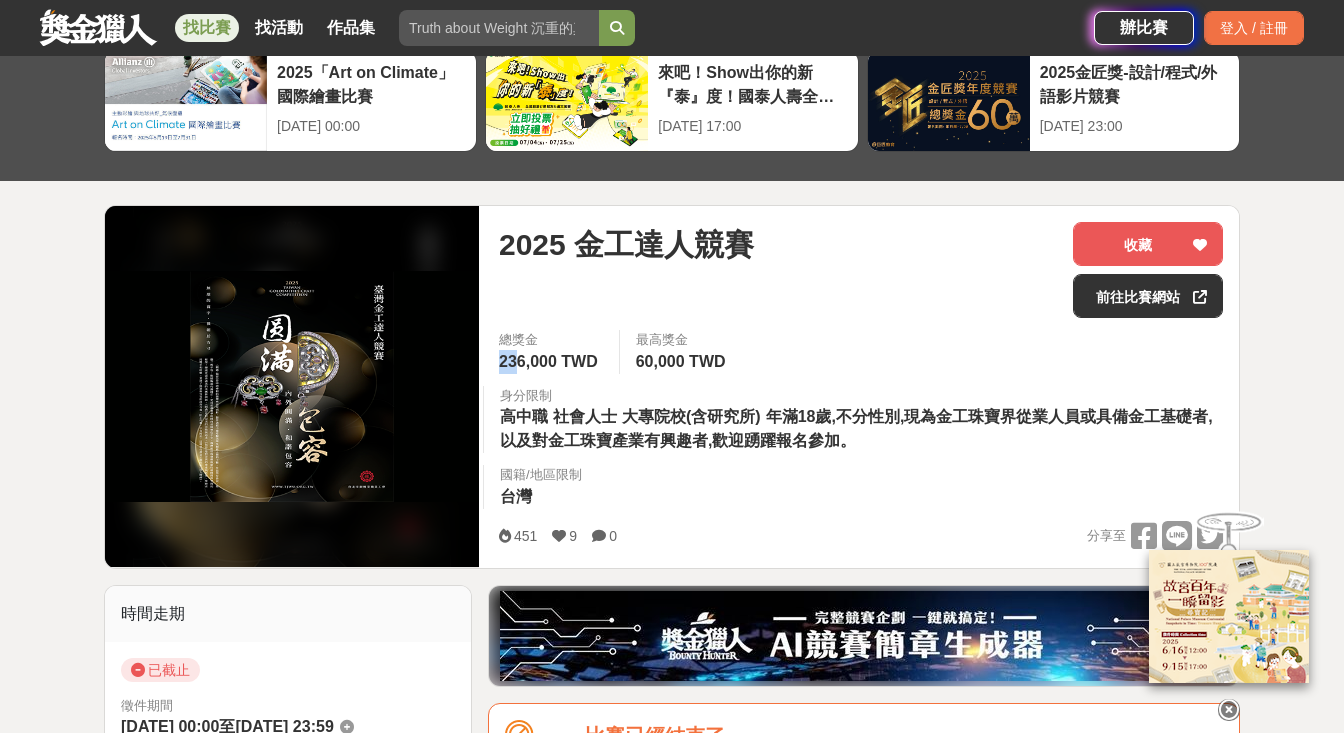 drag, startPoint x: 508, startPoint y: 358, endPoint x: 521, endPoint y: 357, distance: 13.038404 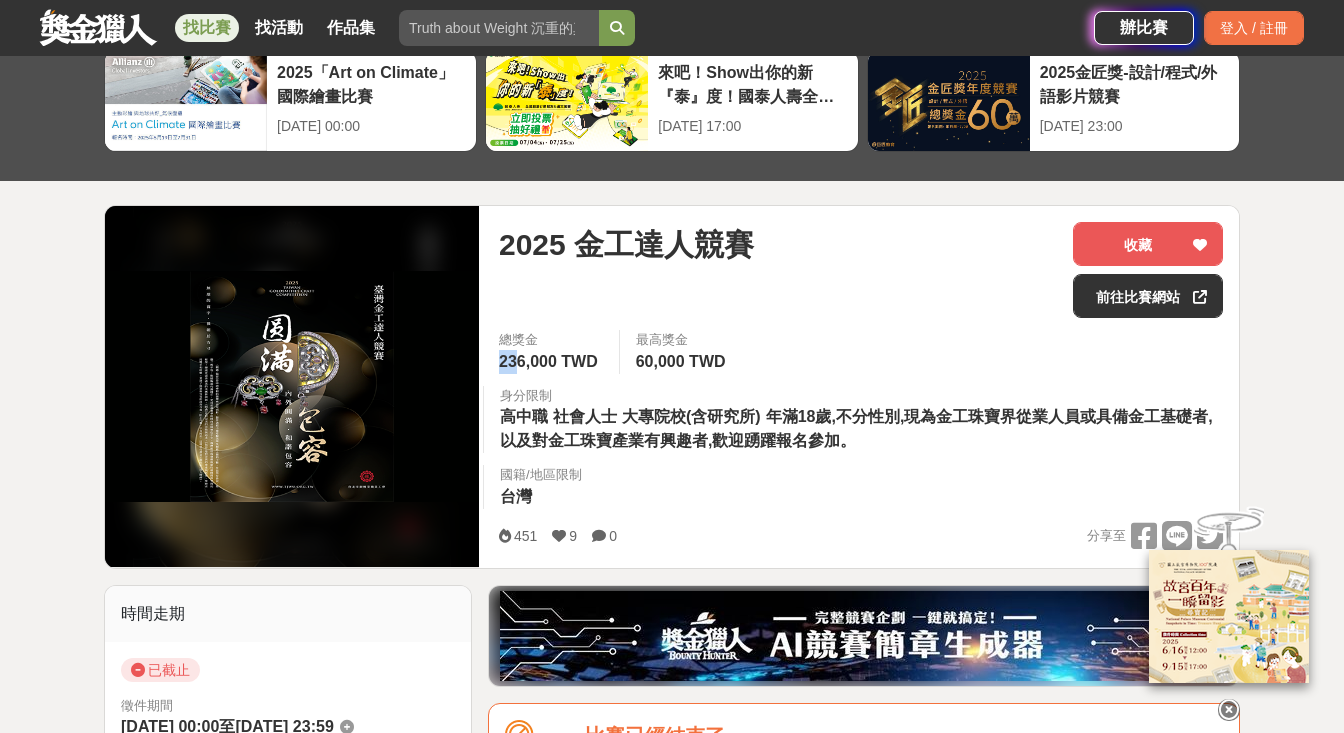 click on "236,000   TWD" at bounding box center (548, 361) 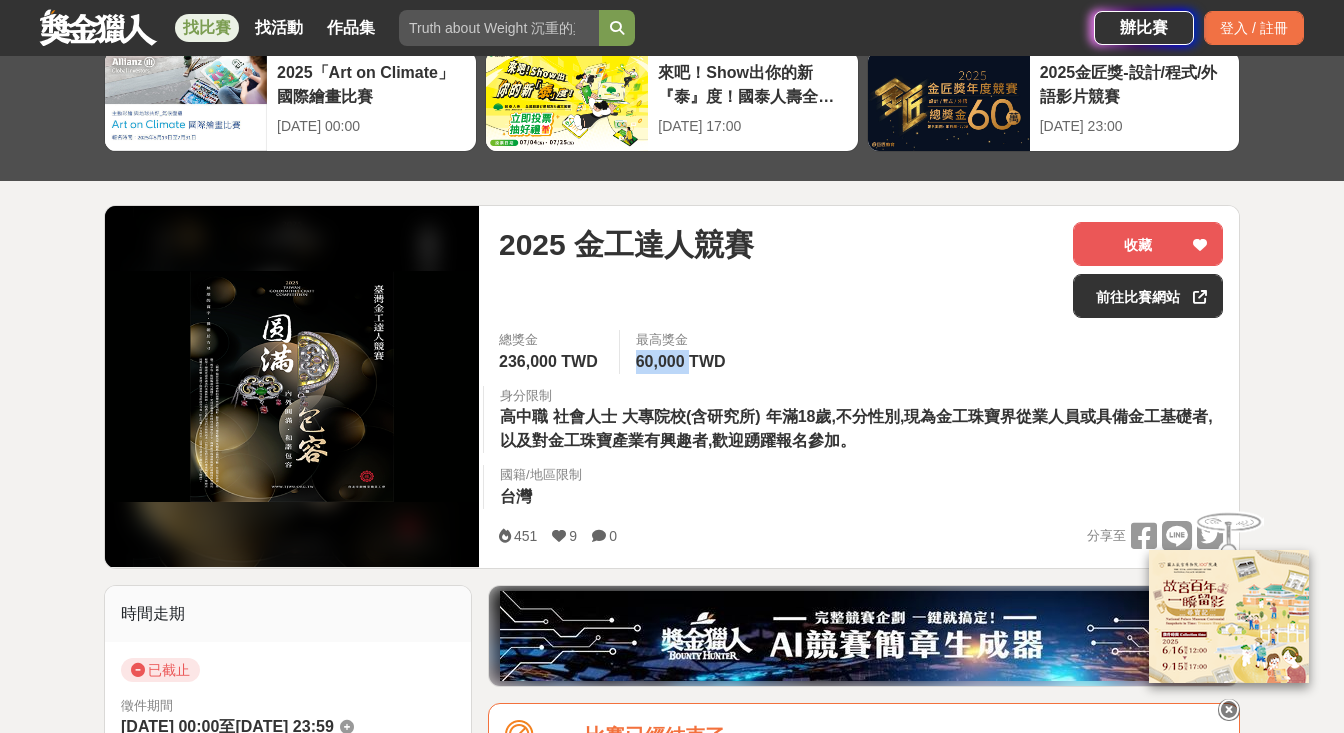 drag, startPoint x: 640, startPoint y: 356, endPoint x: 697, endPoint y: 361, distance: 57.21888 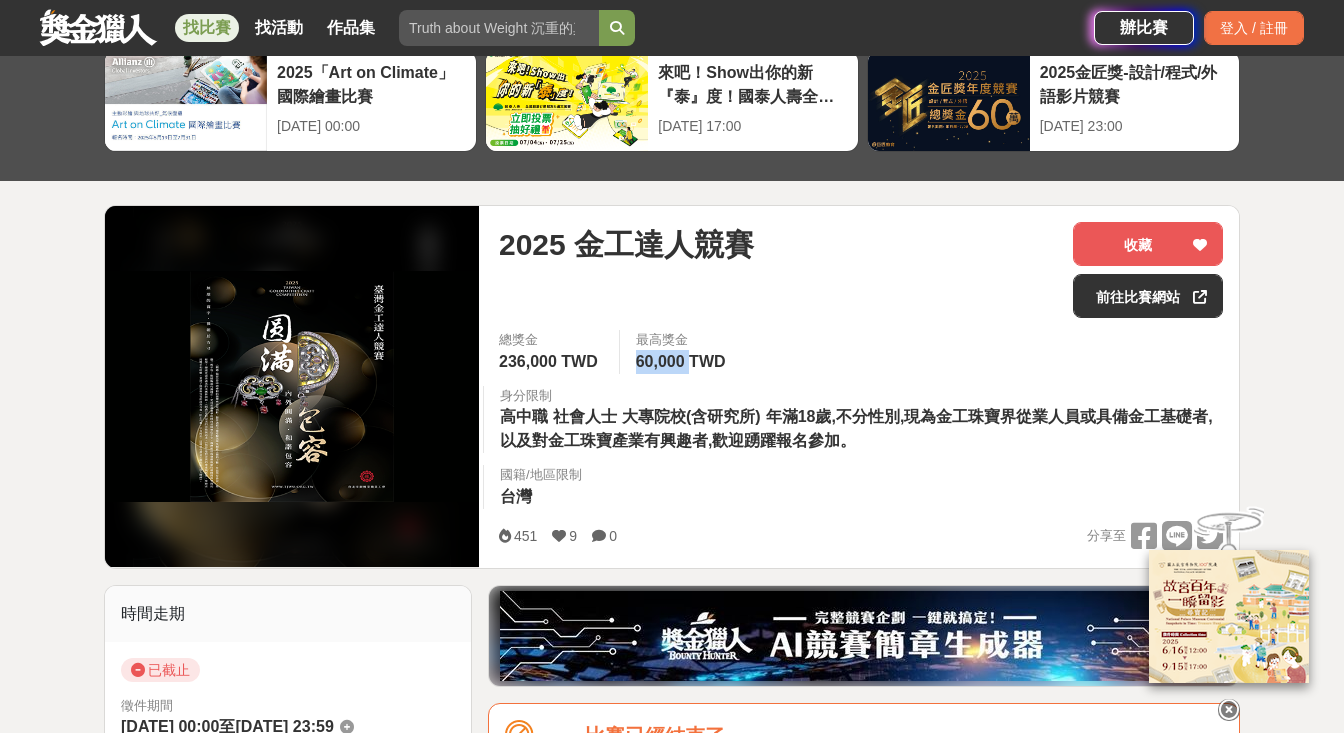 click on "60,000   TWD" at bounding box center [681, 361] 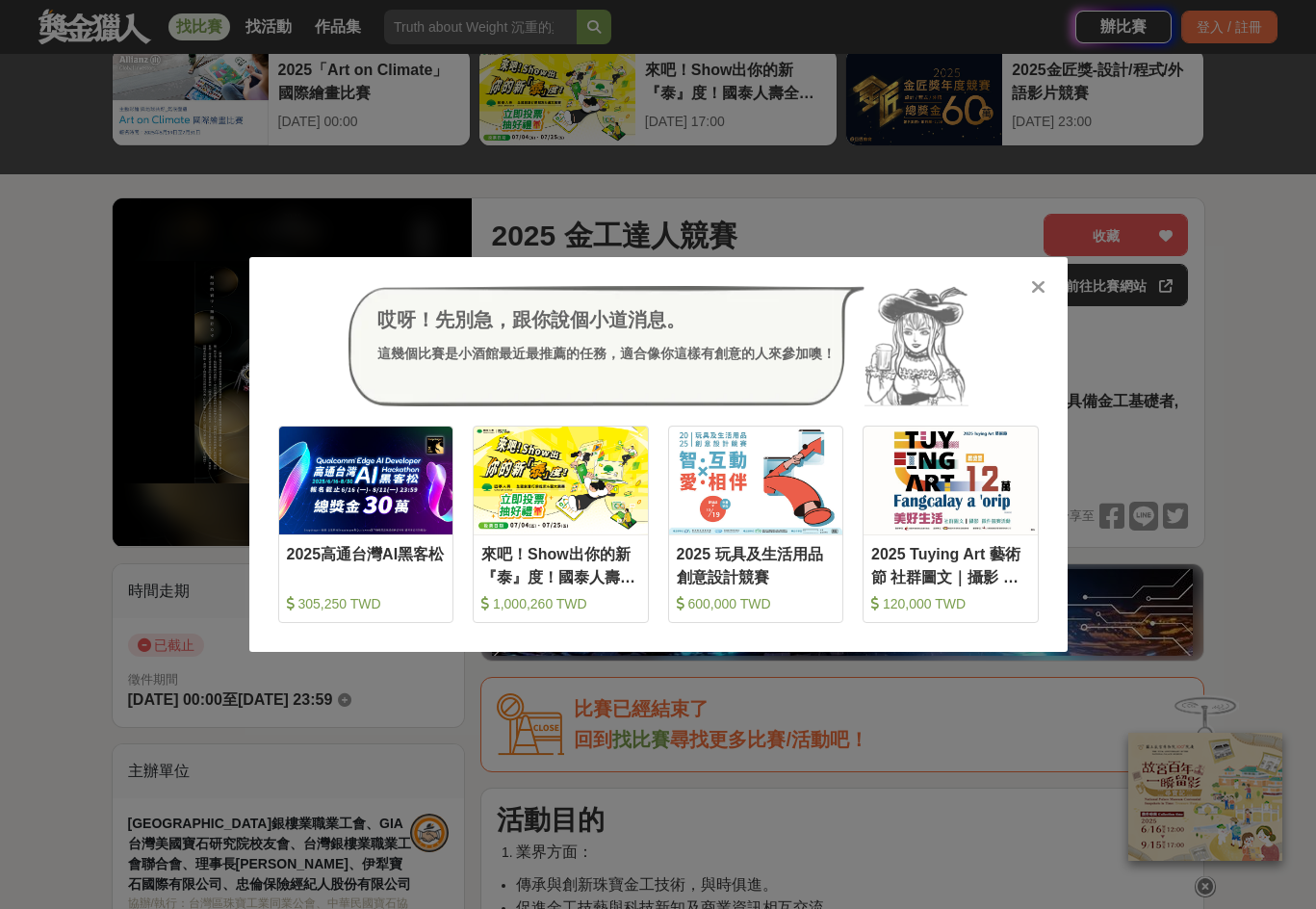 click at bounding box center (1038, 287) 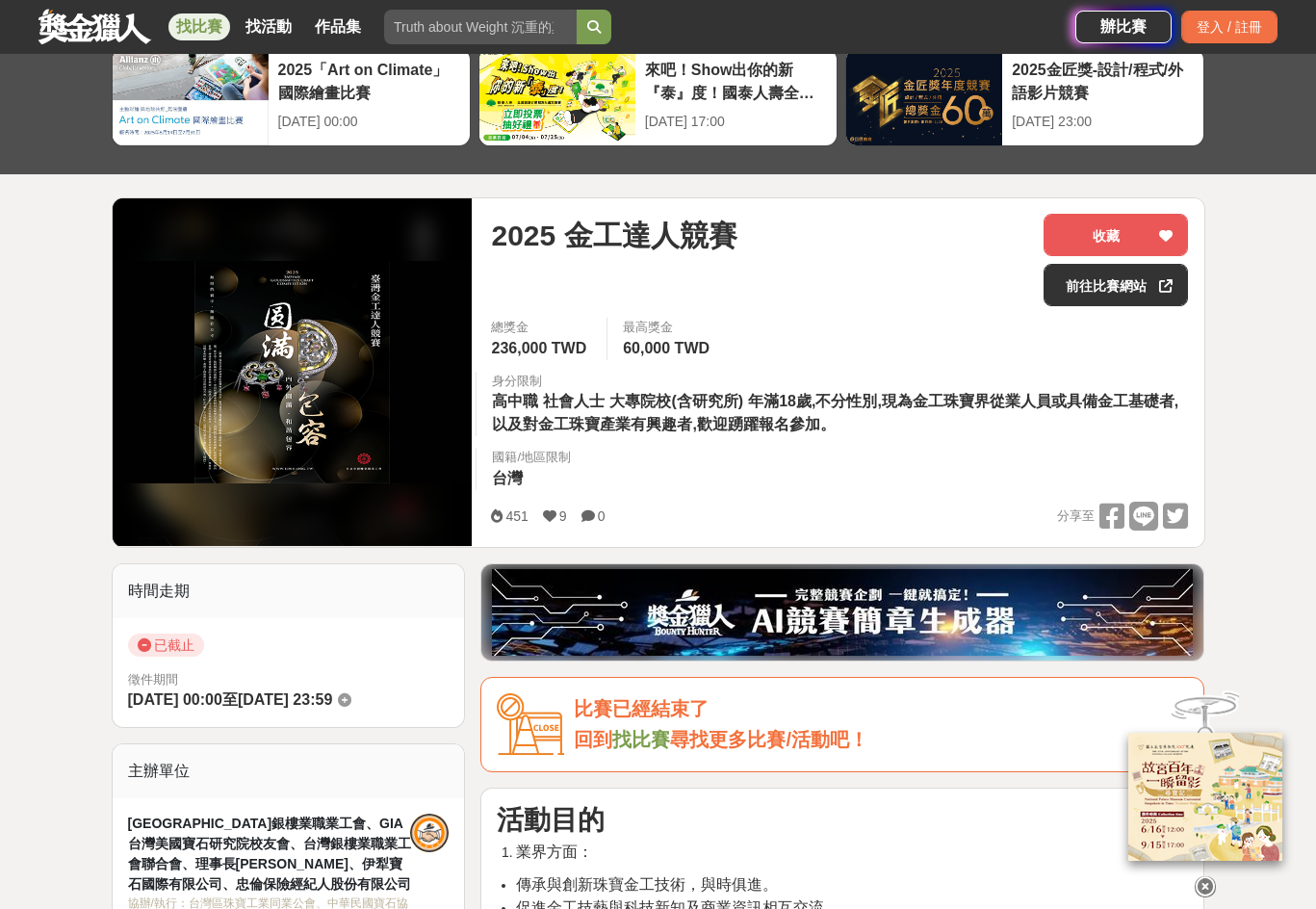 click at bounding box center (94, 26) 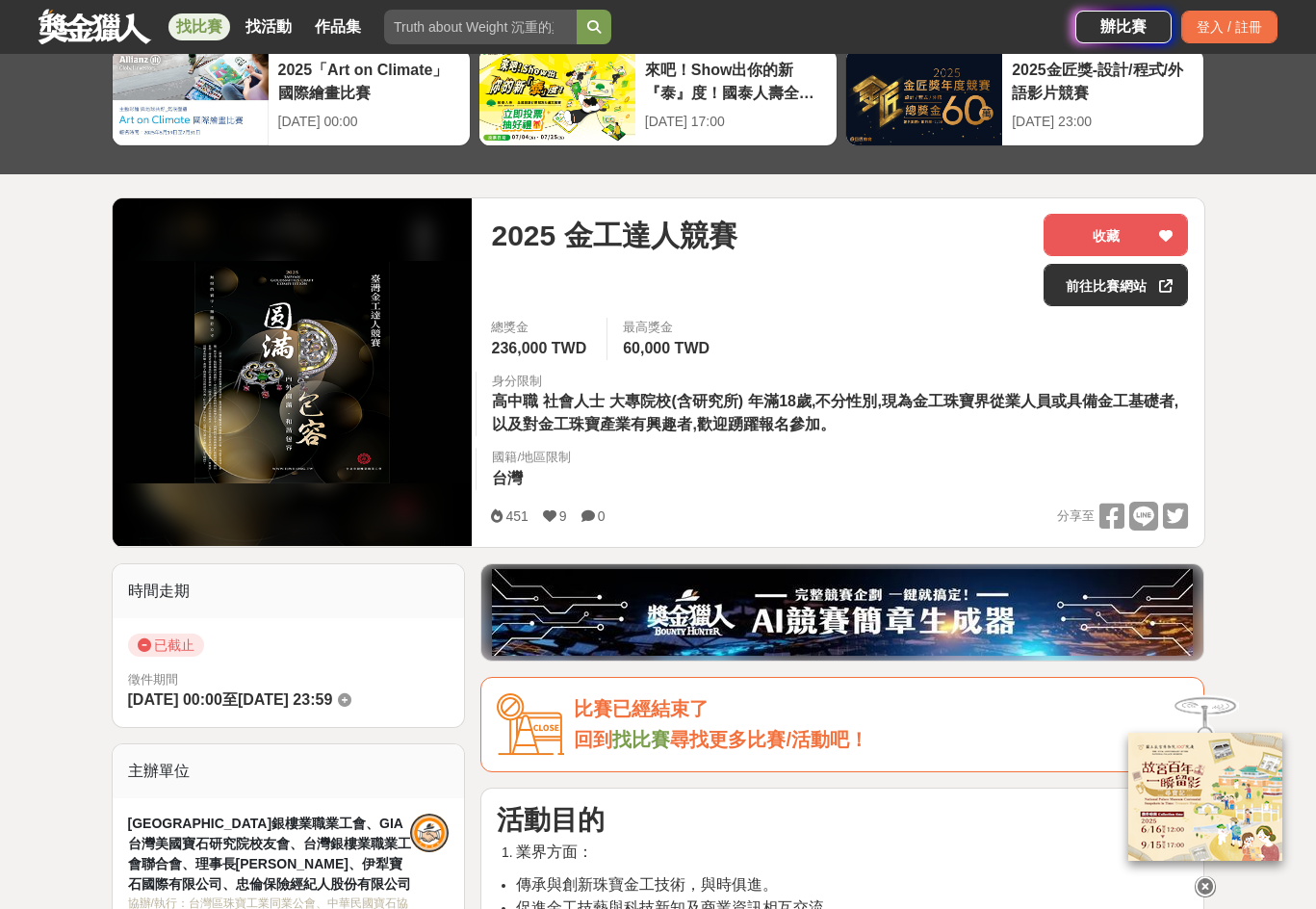 scroll, scrollTop: 0, scrollLeft: 0, axis: both 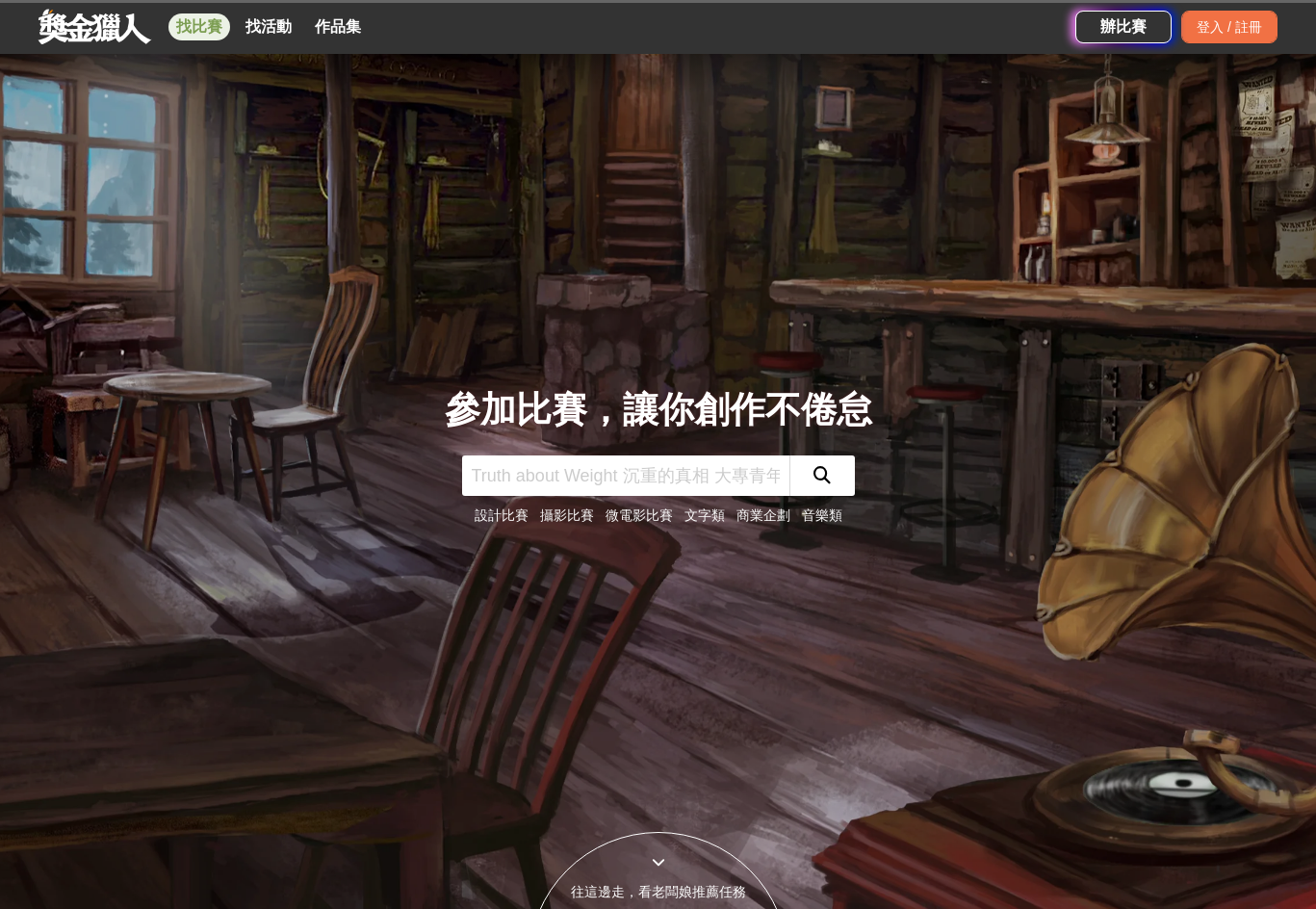 click on "找比賽" at bounding box center [199, 27] 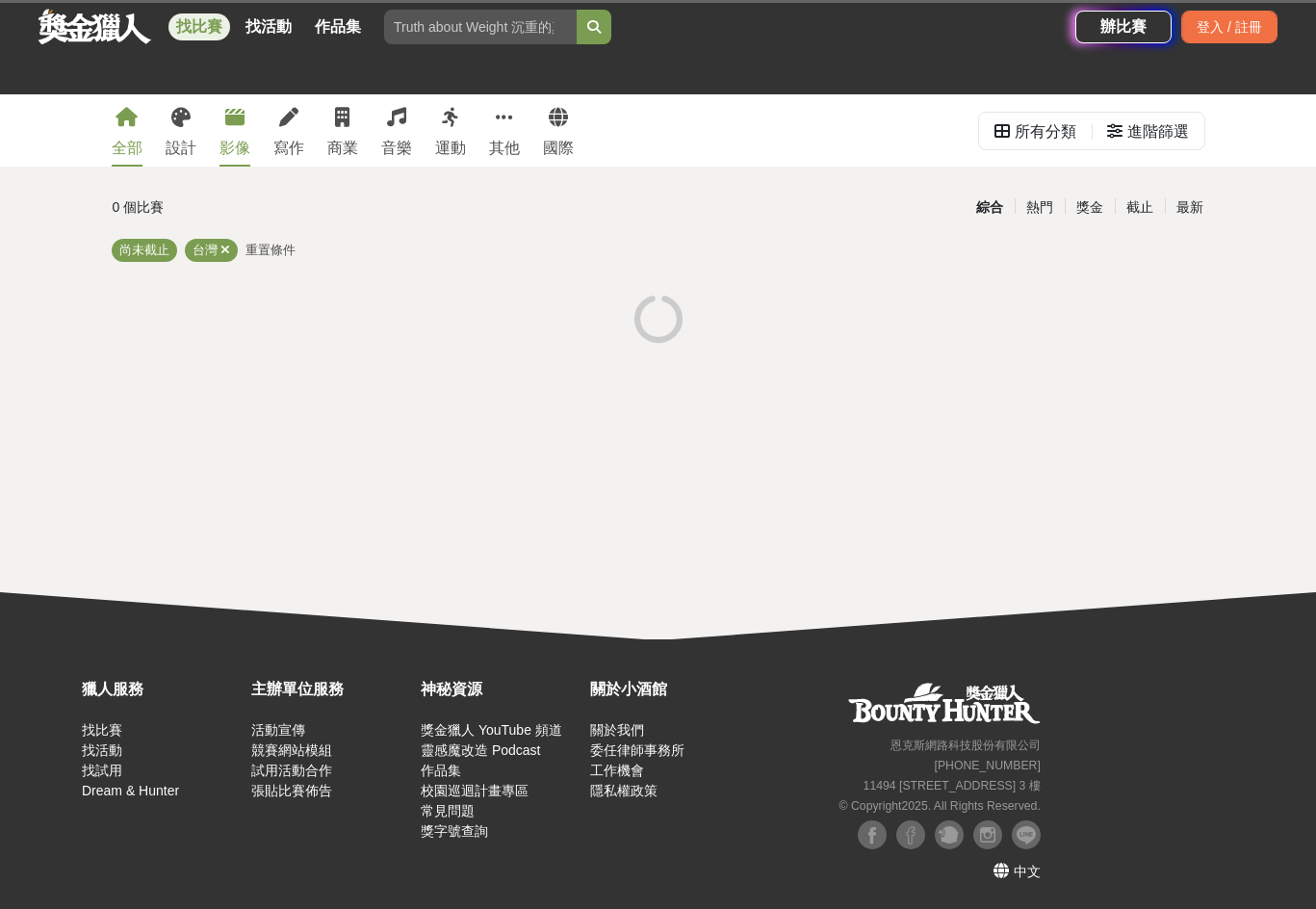 click on "影像" at bounding box center [235, 130] 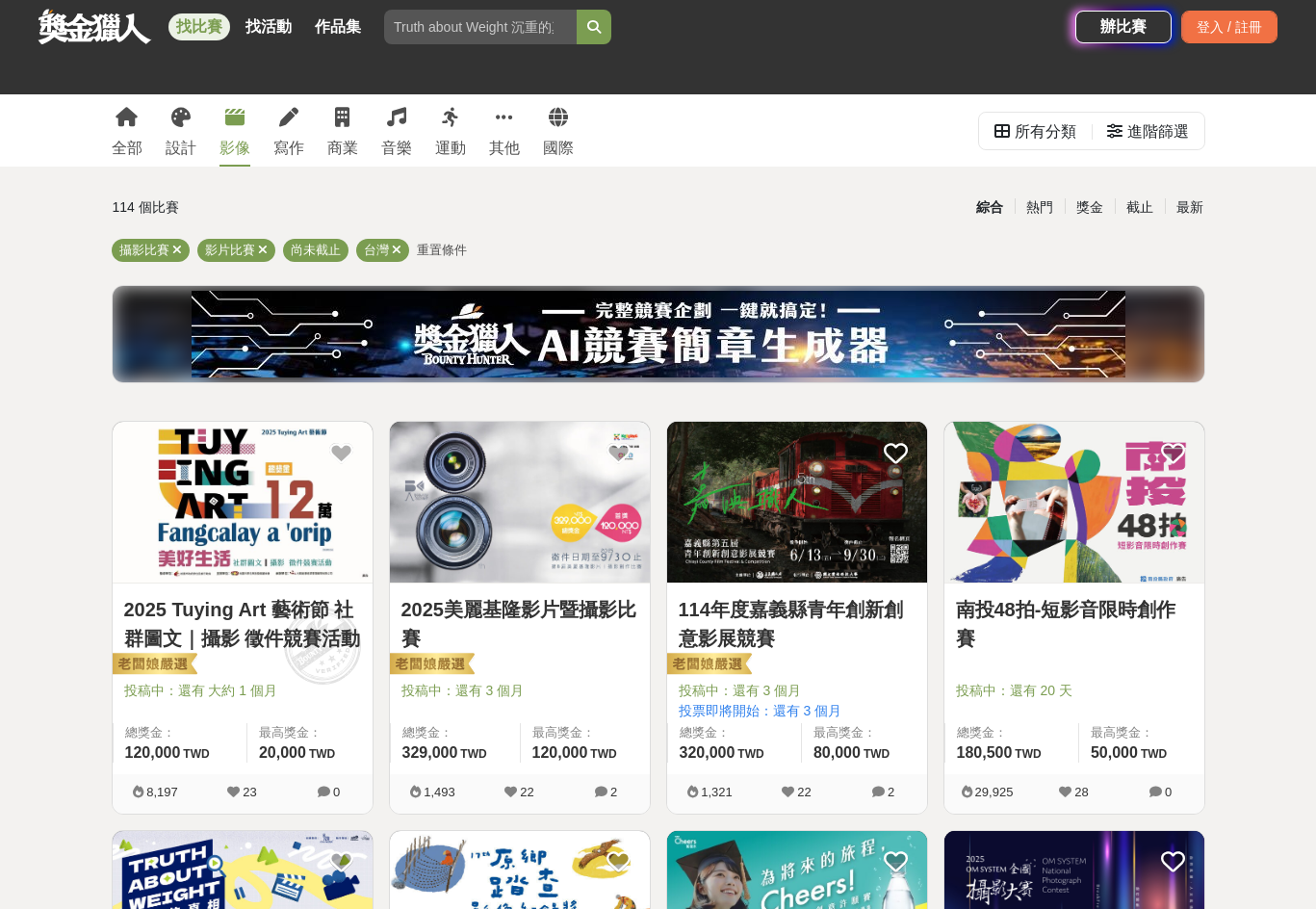 click at bounding box center (797, 502) 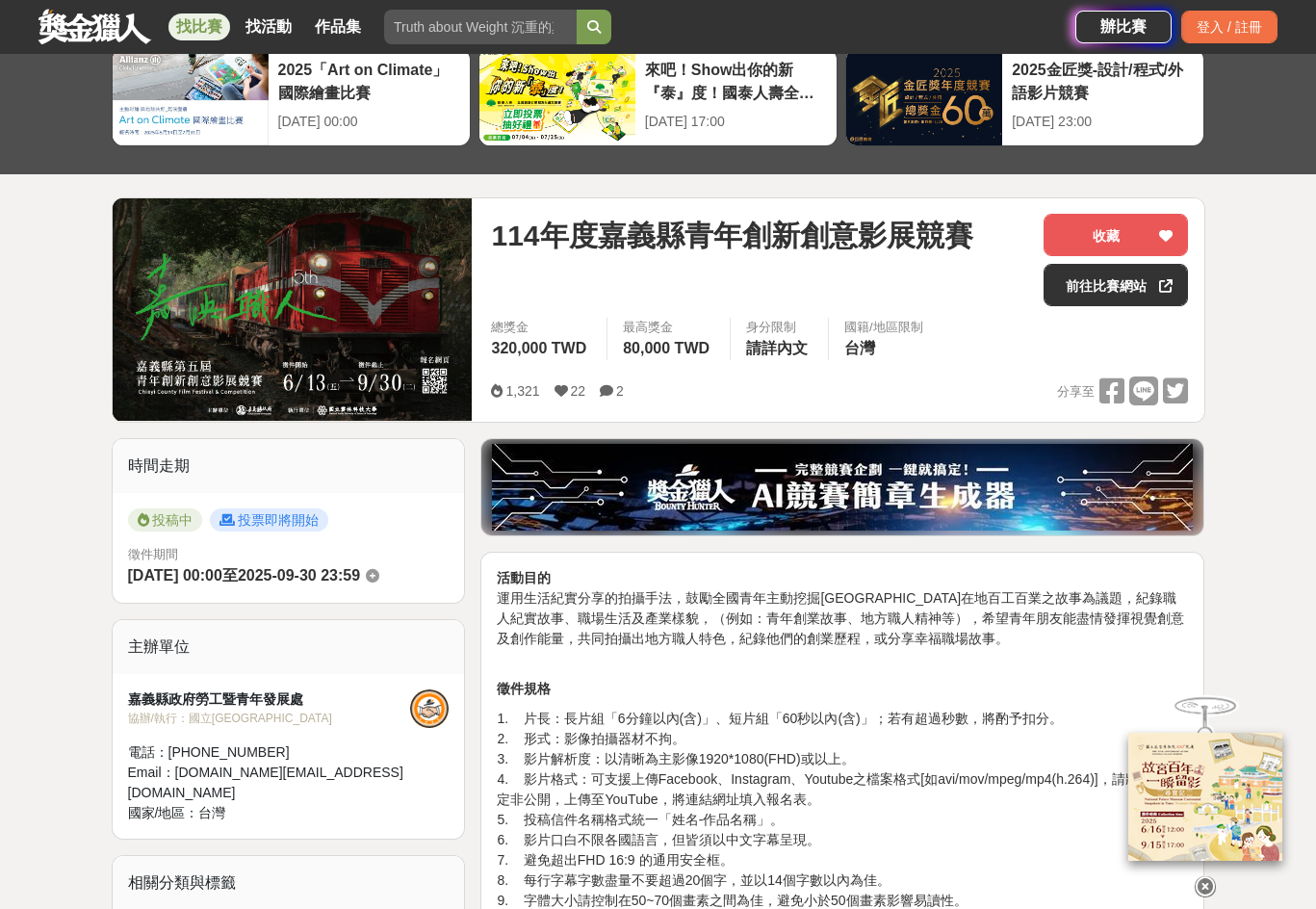 scroll, scrollTop: 193, scrollLeft: 0, axis: vertical 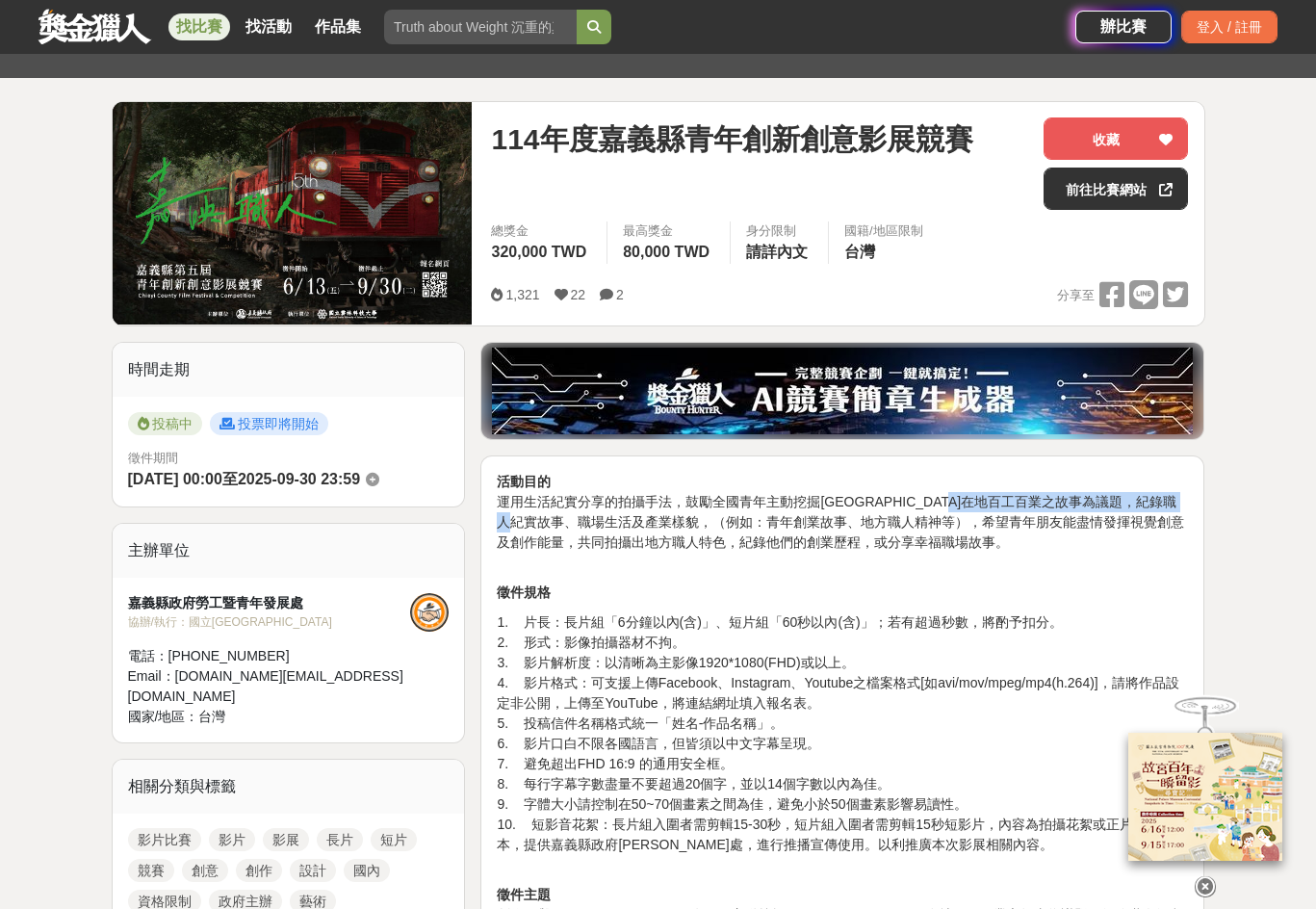 drag, startPoint x: 1029, startPoint y: 498, endPoint x: 589, endPoint y: 524, distance: 440.7675 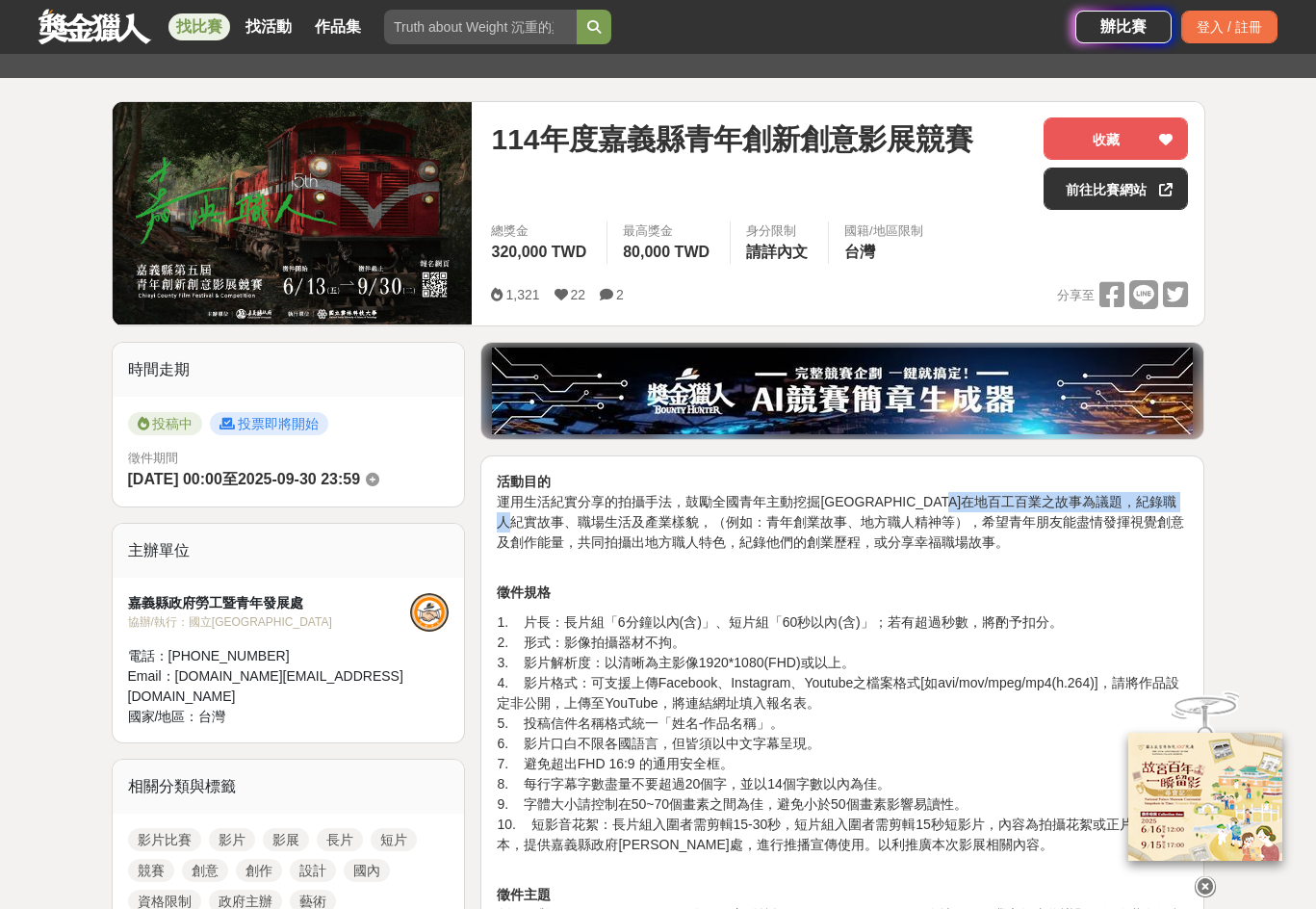 click on "活動目的 運用生活紀實分享的拍攝手法，鼓勵全國青年主動挖掘嘉義縣在地百工百業之故事為議題，紀錄職人紀實故事、職場生活及產業樣貌，（例如：青年創業故事、地方職人精神等），希望青年朋友能盡情發揮視覺創意及創作能量，共同拍攝出地方職人特色，紀錄他們的創業歷程，或分享幸福職場故事。" at bounding box center (842, 522) 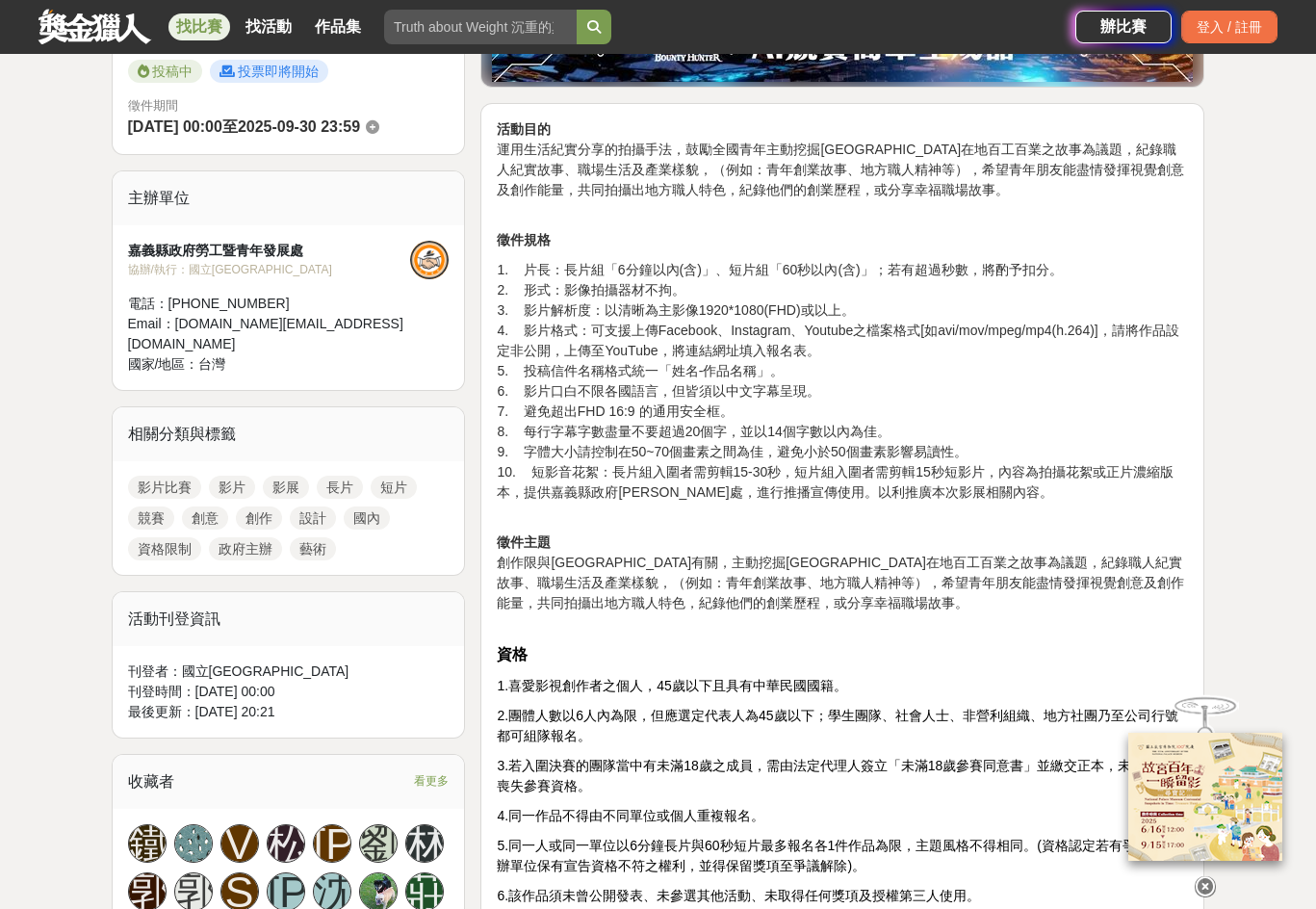 scroll, scrollTop: 578, scrollLeft: 0, axis: vertical 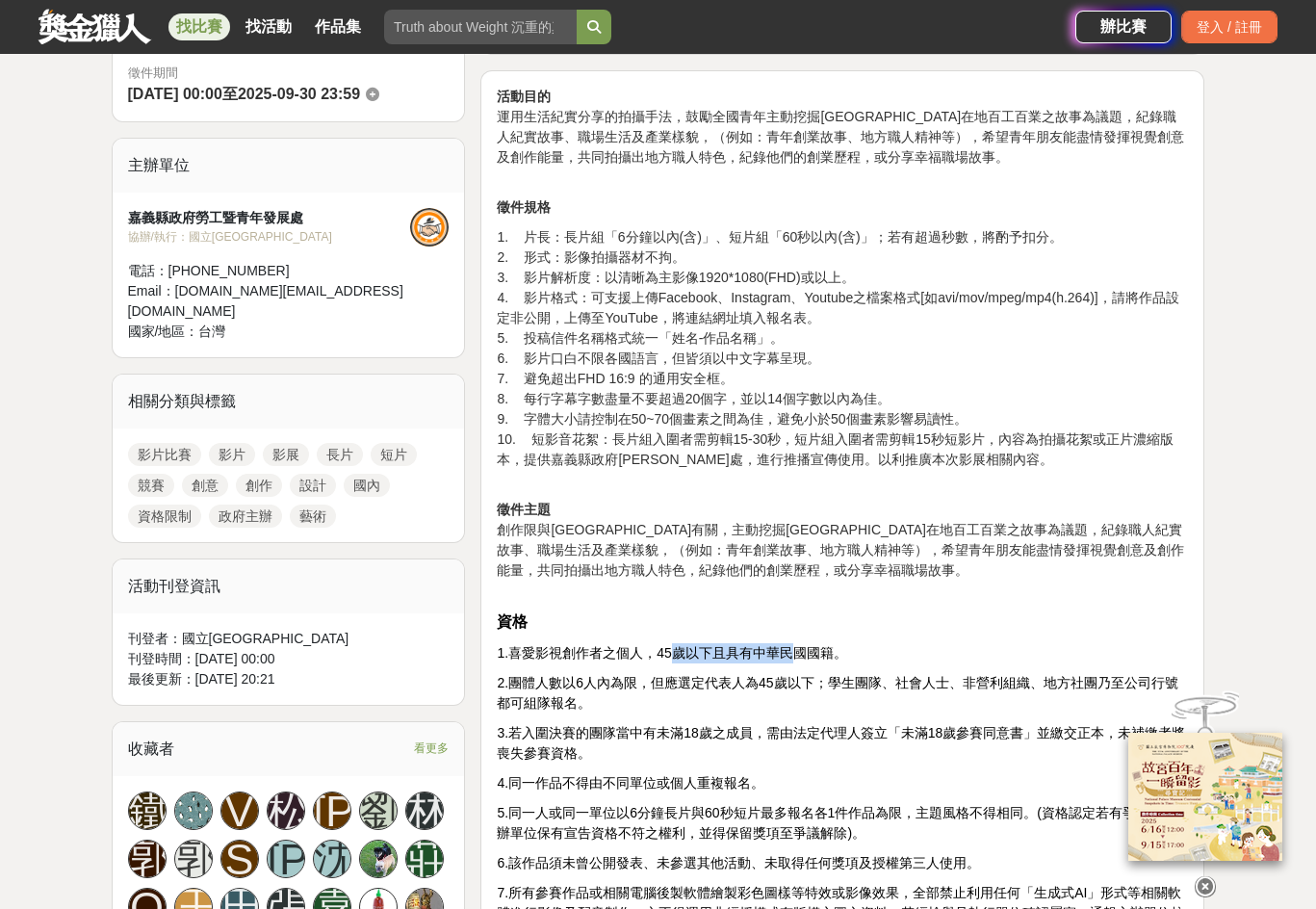drag, startPoint x: 675, startPoint y: 643, endPoint x: 787, endPoint y: 646, distance: 112.04017 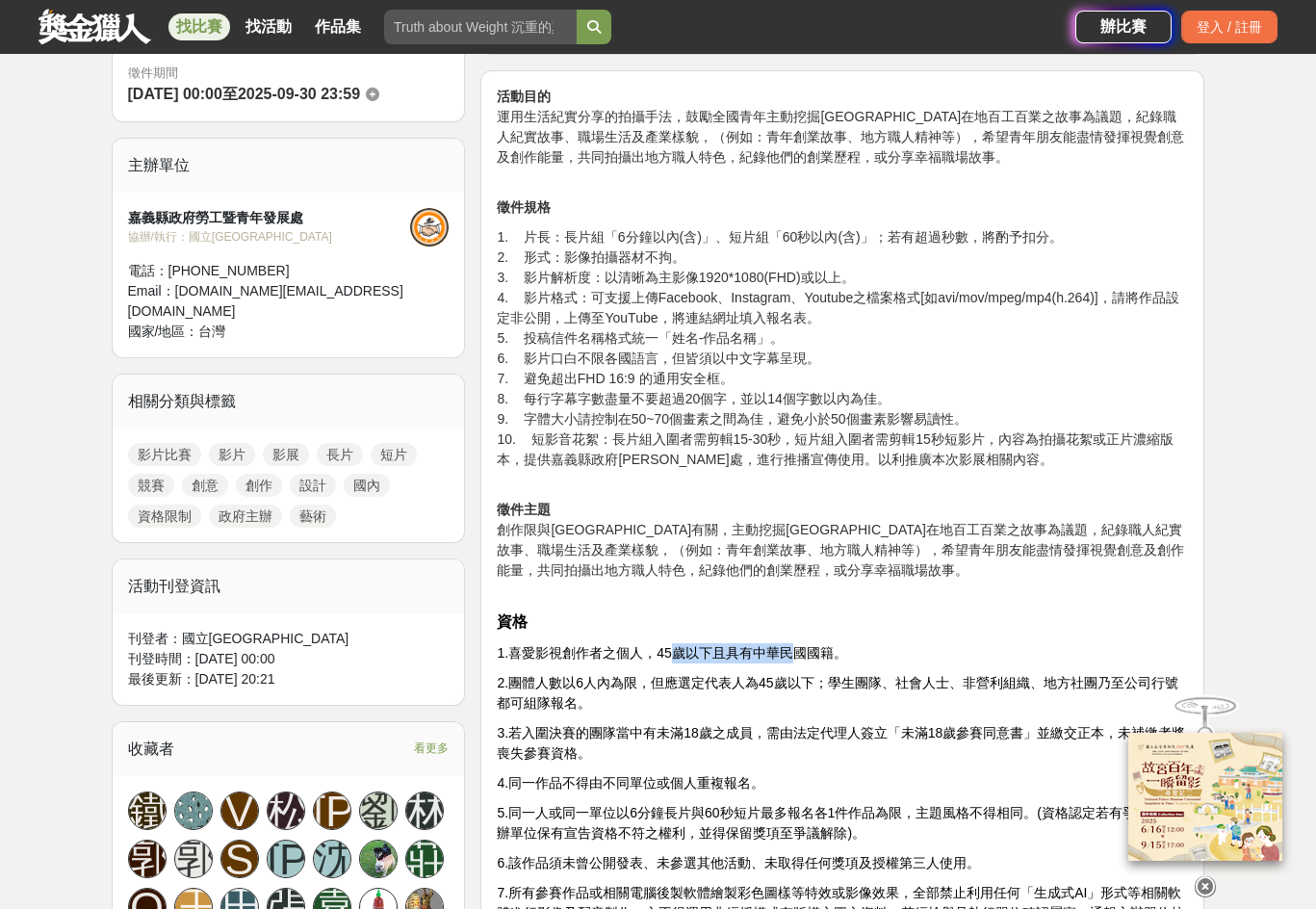 click on "1.喜愛影視創作者之個人，45歲以下且具有中華民國國籍。" at bounding box center [671, 653] 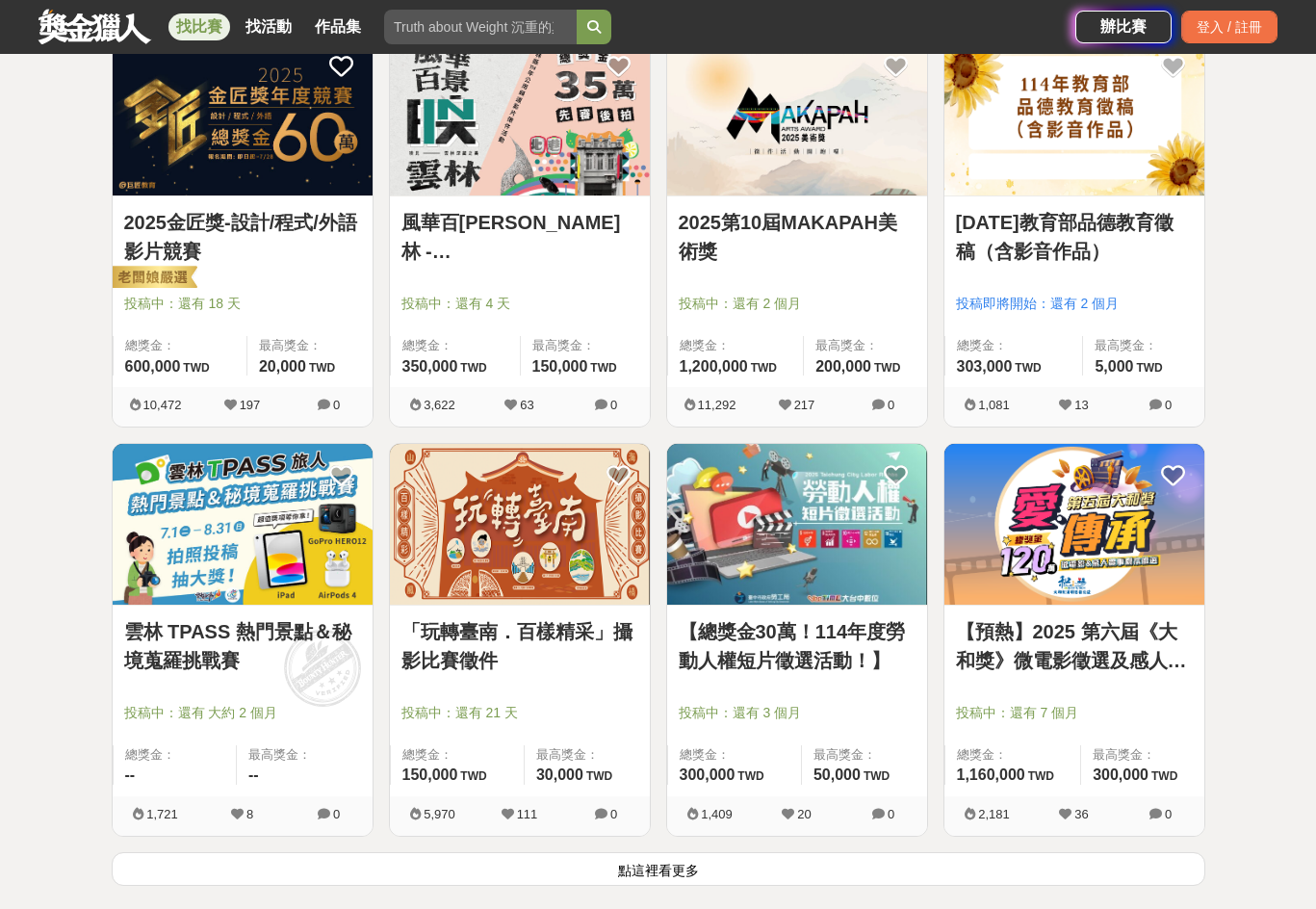 scroll, scrollTop: 2311, scrollLeft: 0, axis: vertical 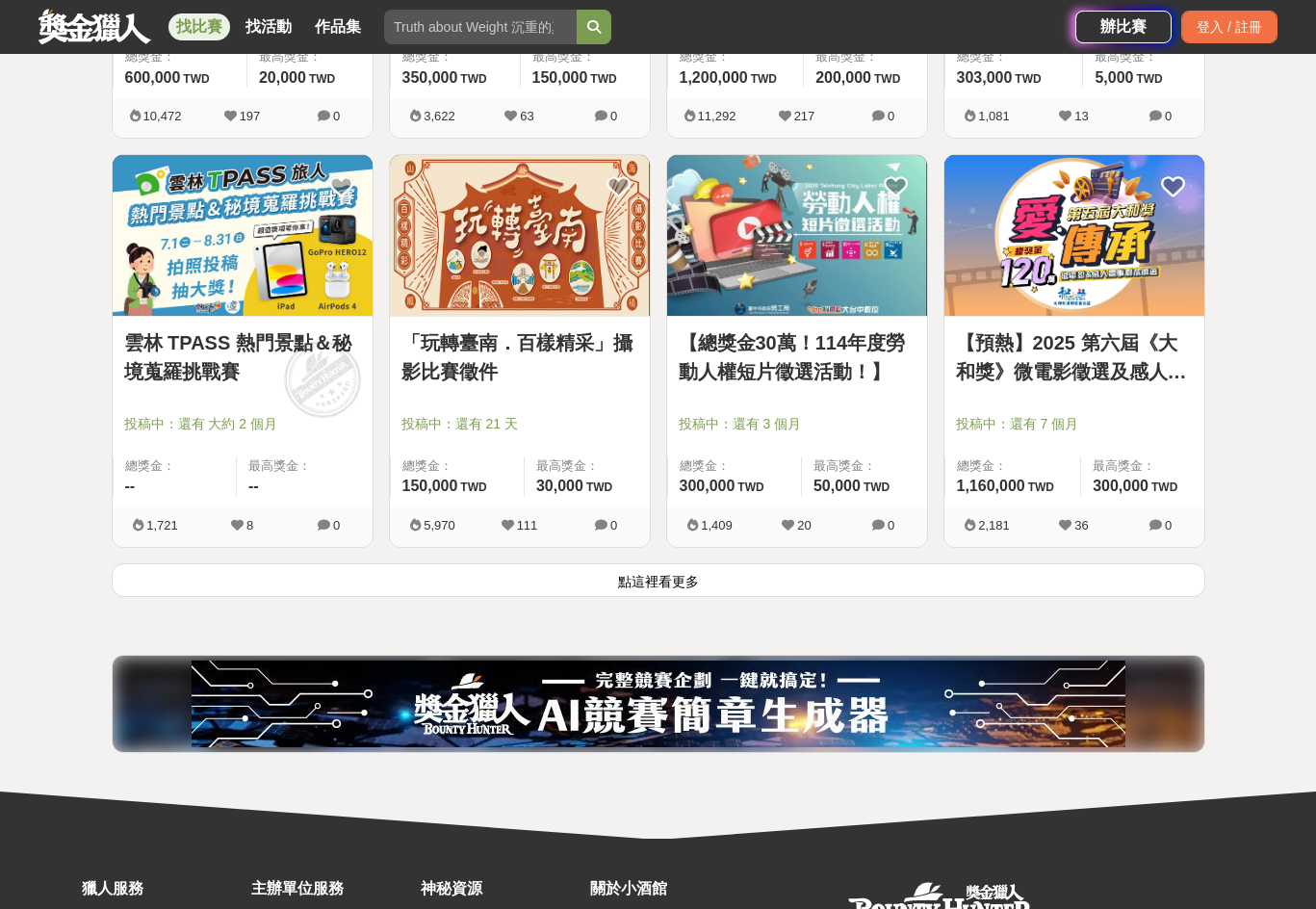 click on "點這裡看更多" at bounding box center (658, 580) 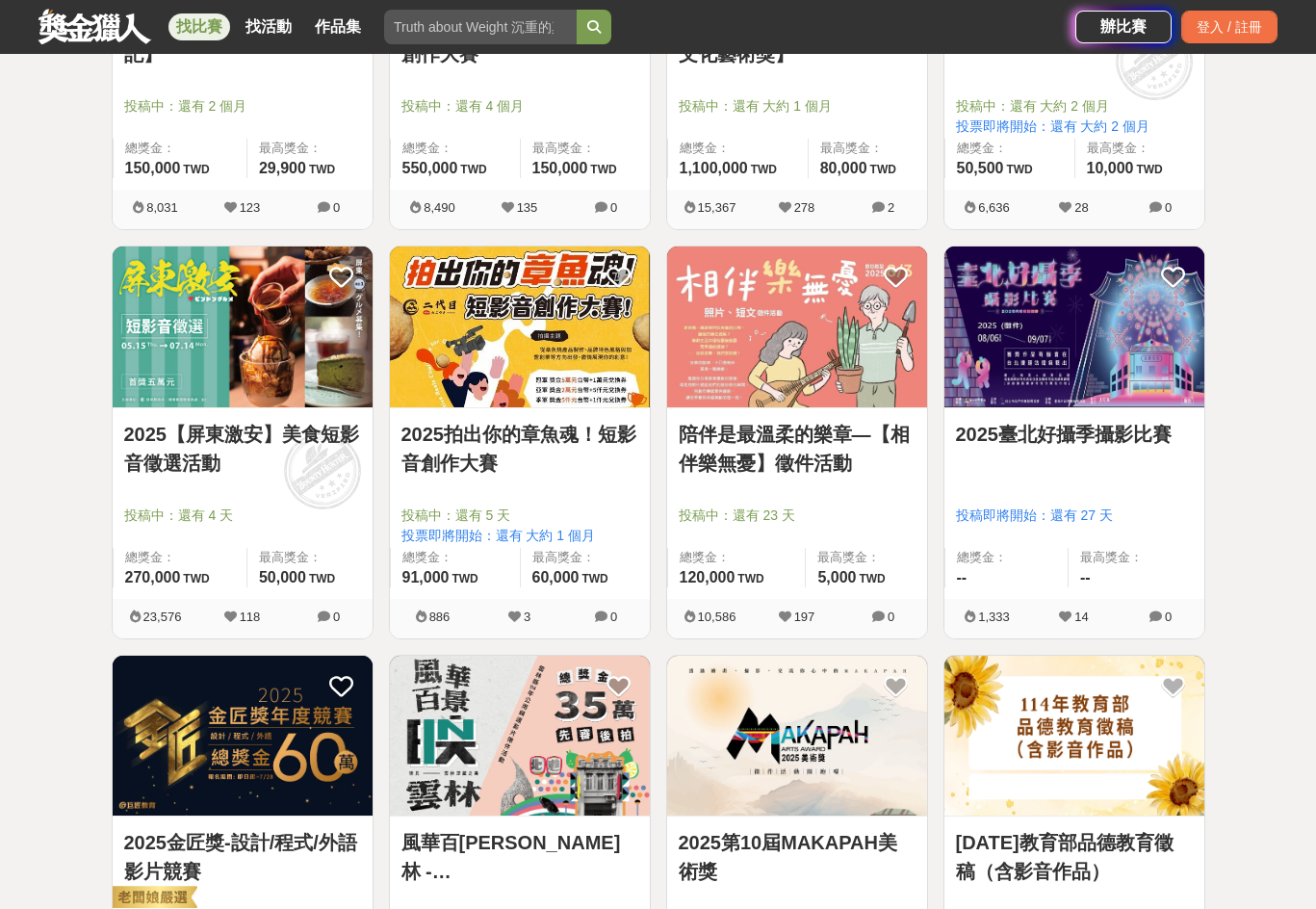 scroll, scrollTop: 1252, scrollLeft: 0, axis: vertical 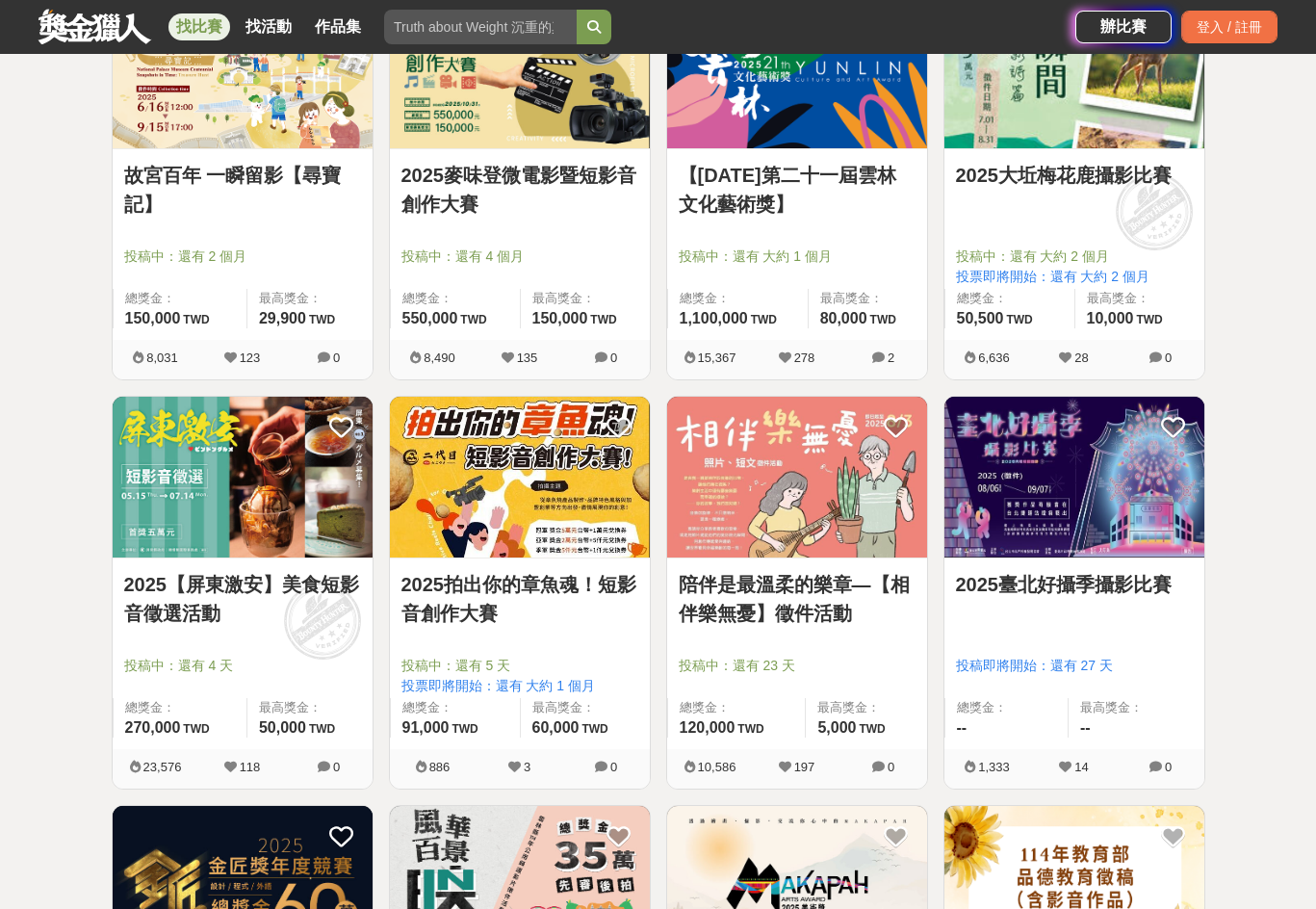 click at bounding box center [1074, 477] 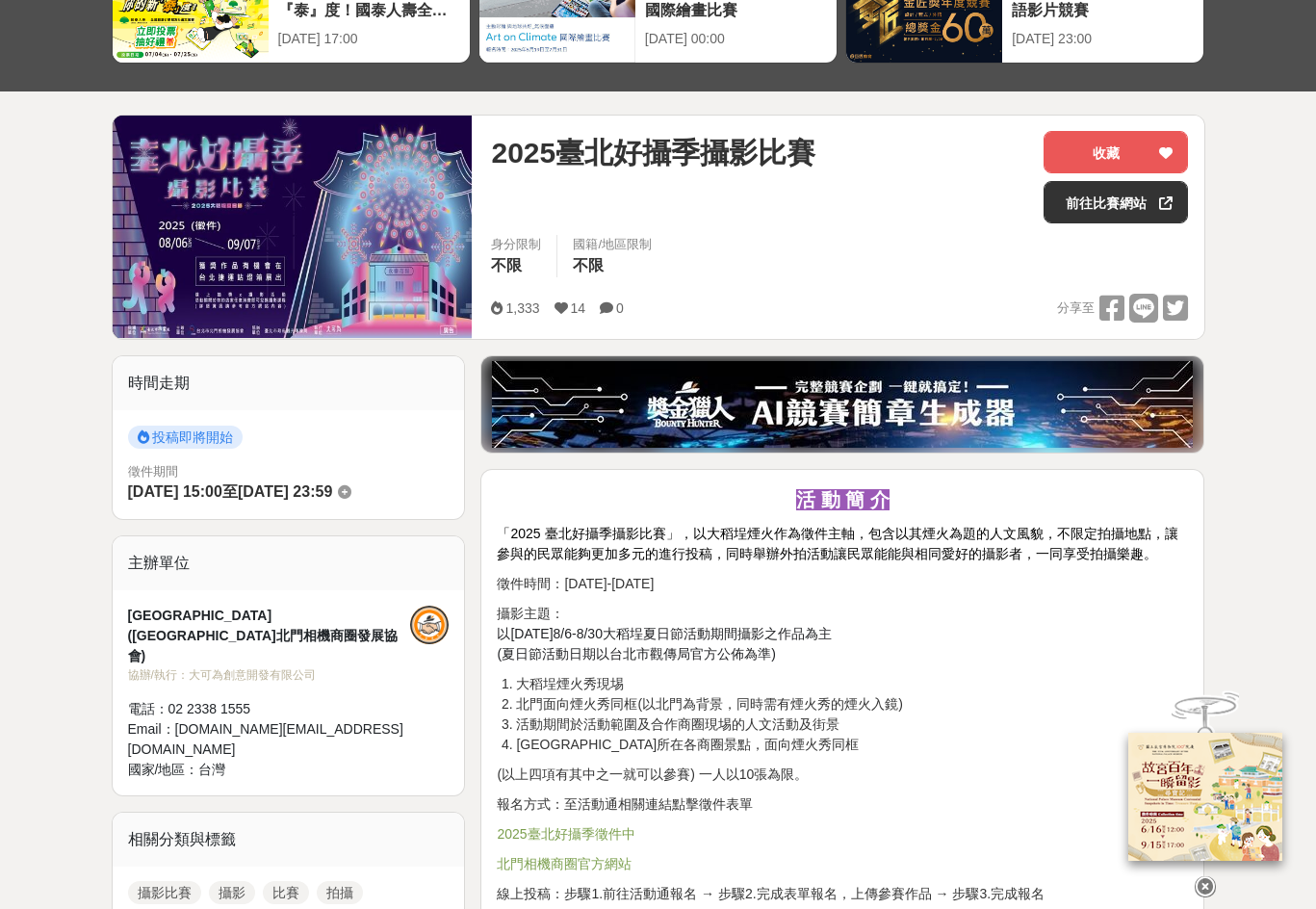 scroll, scrollTop: 0, scrollLeft: 0, axis: both 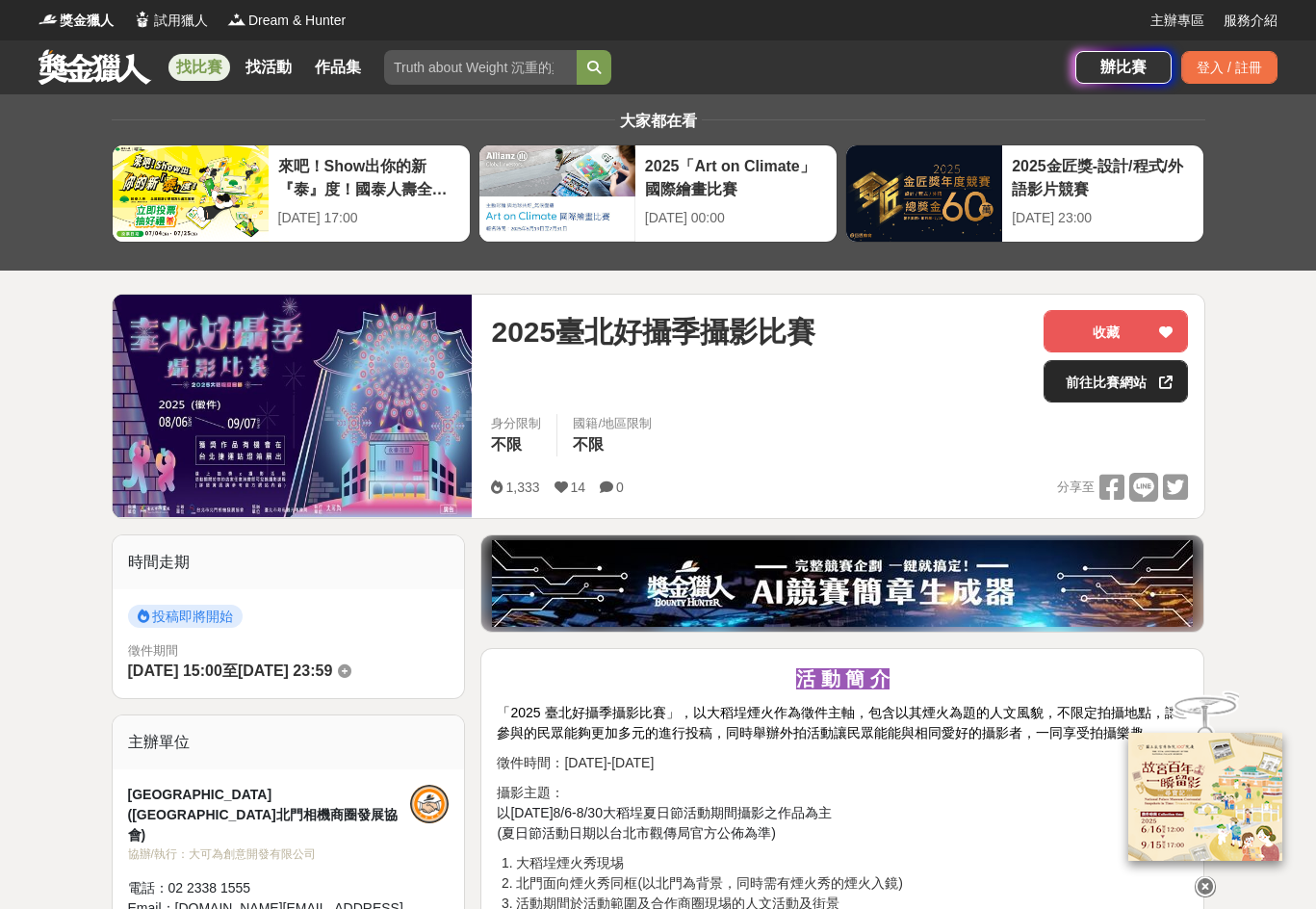 click on "前往比賽網站" at bounding box center [1116, 381] 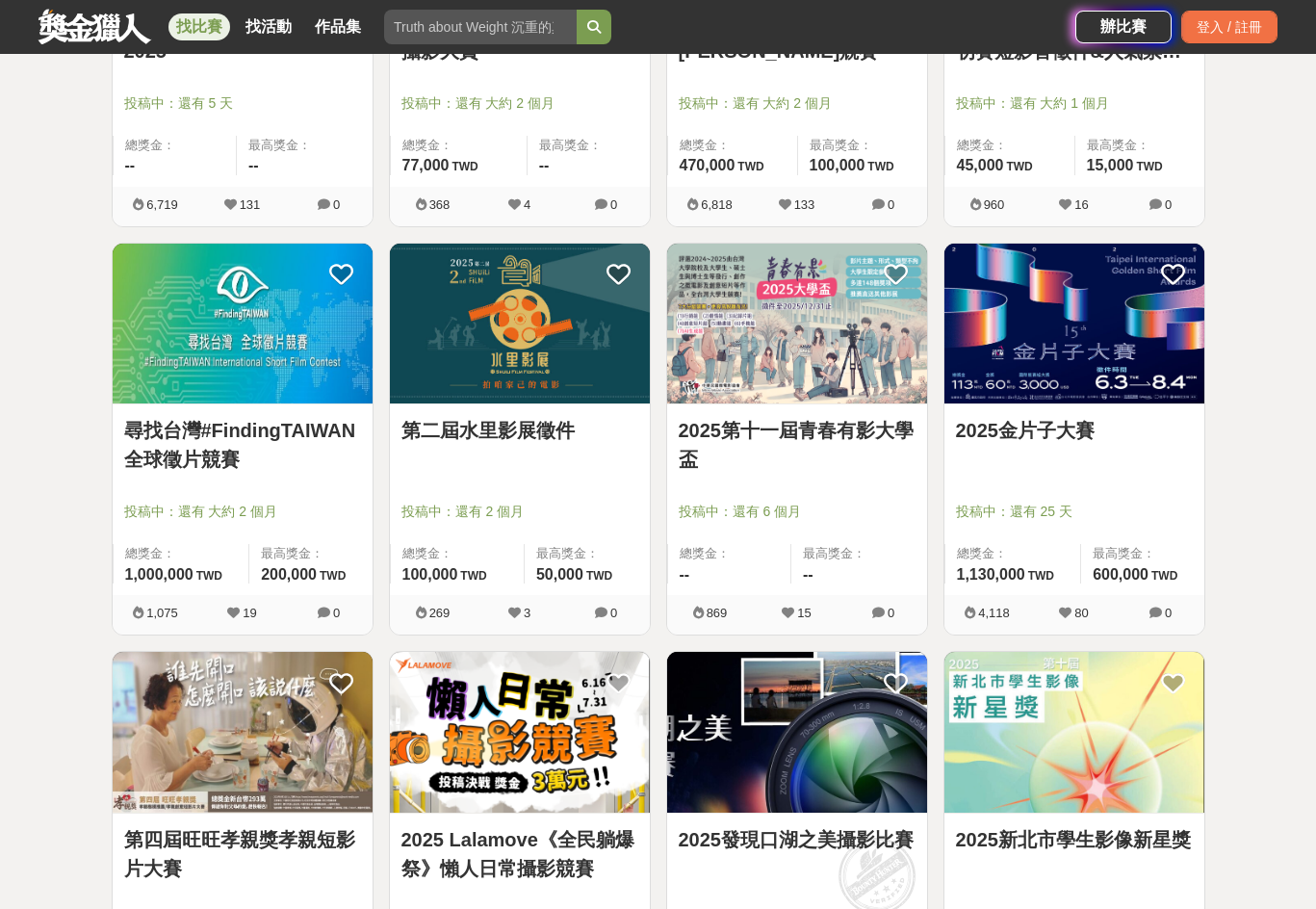 scroll, scrollTop: 4044, scrollLeft: 0, axis: vertical 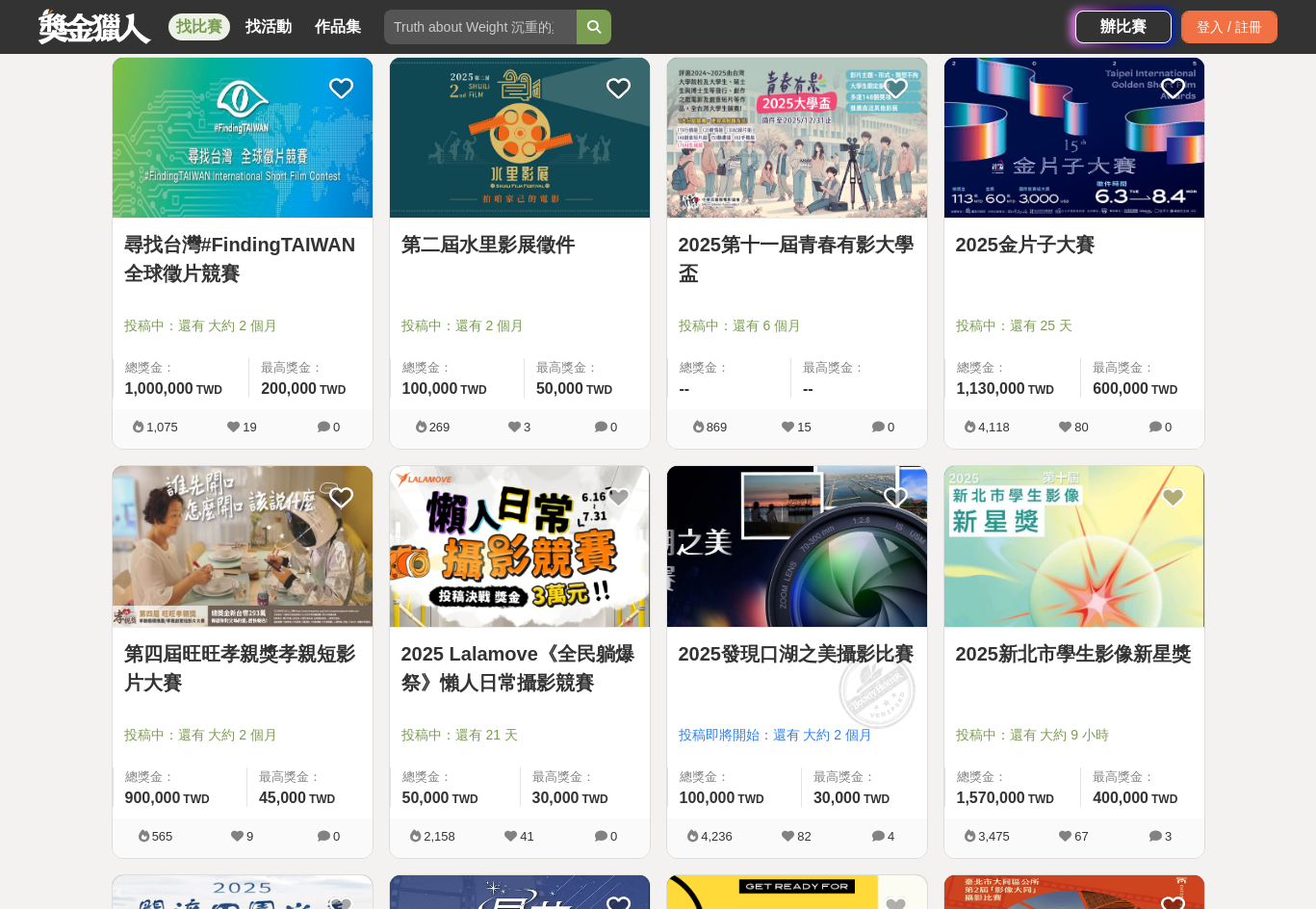 click at bounding box center [520, 546] 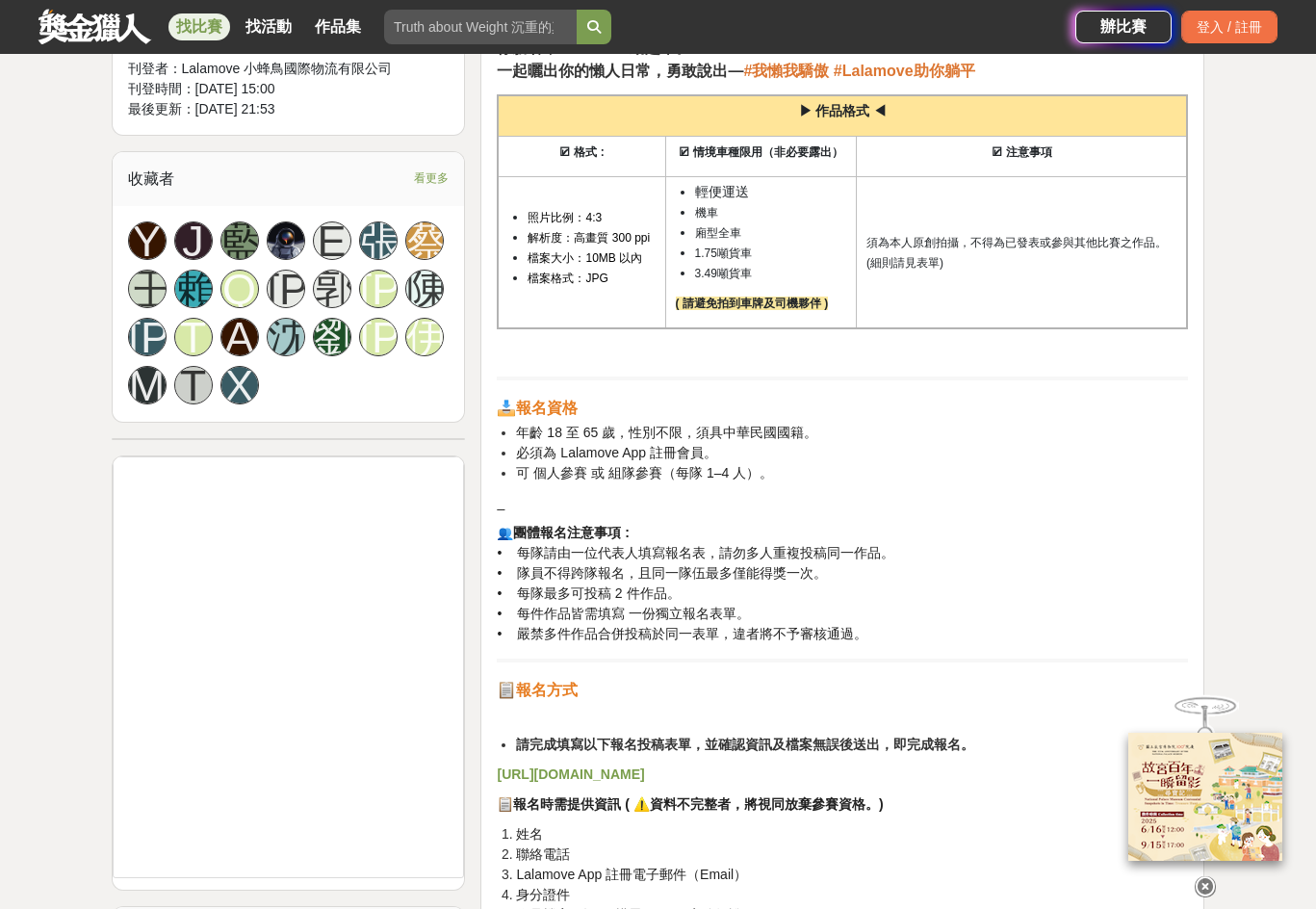 scroll, scrollTop: 1156, scrollLeft: 0, axis: vertical 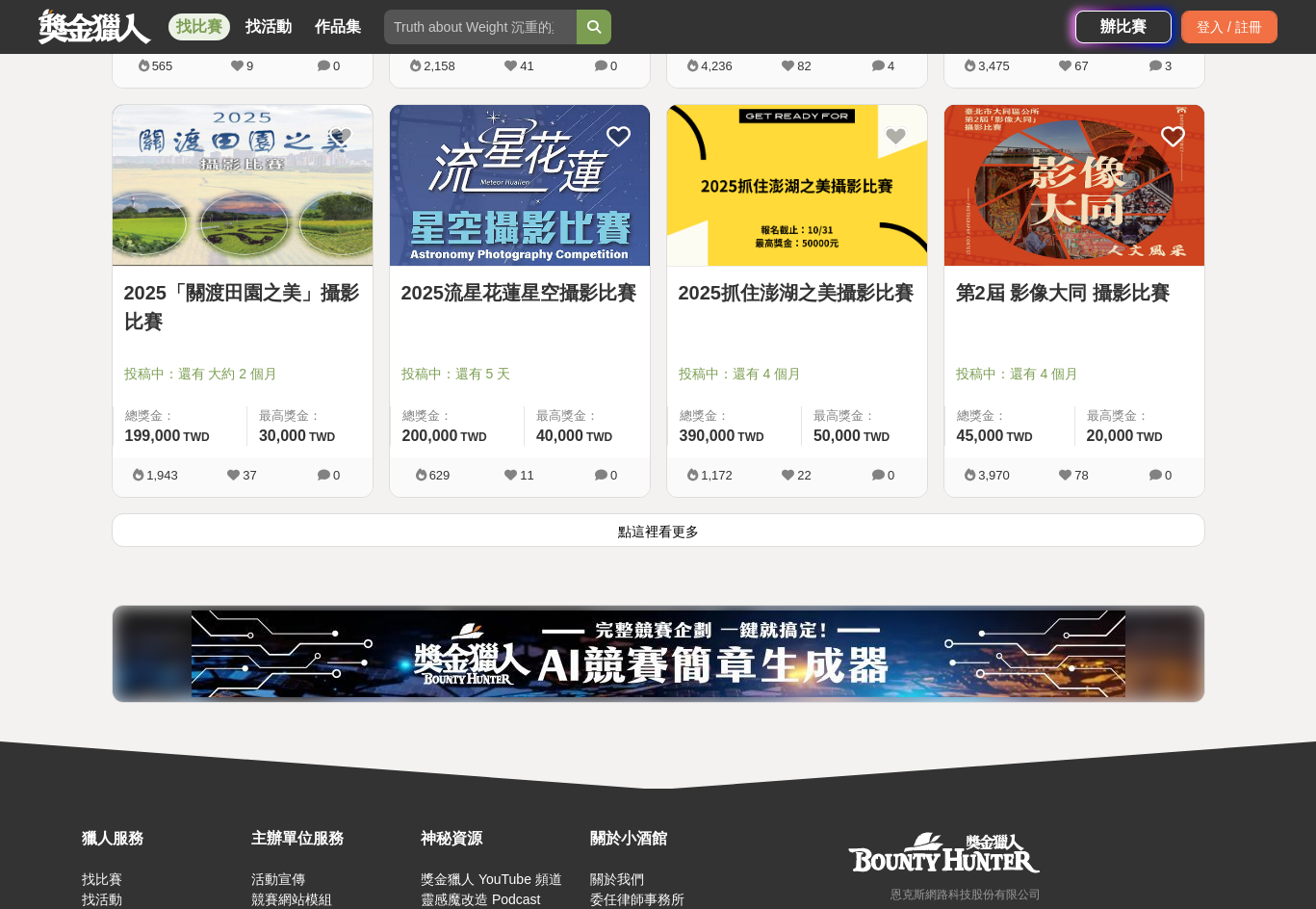 click on "點這裡看更多" at bounding box center (658, 530) 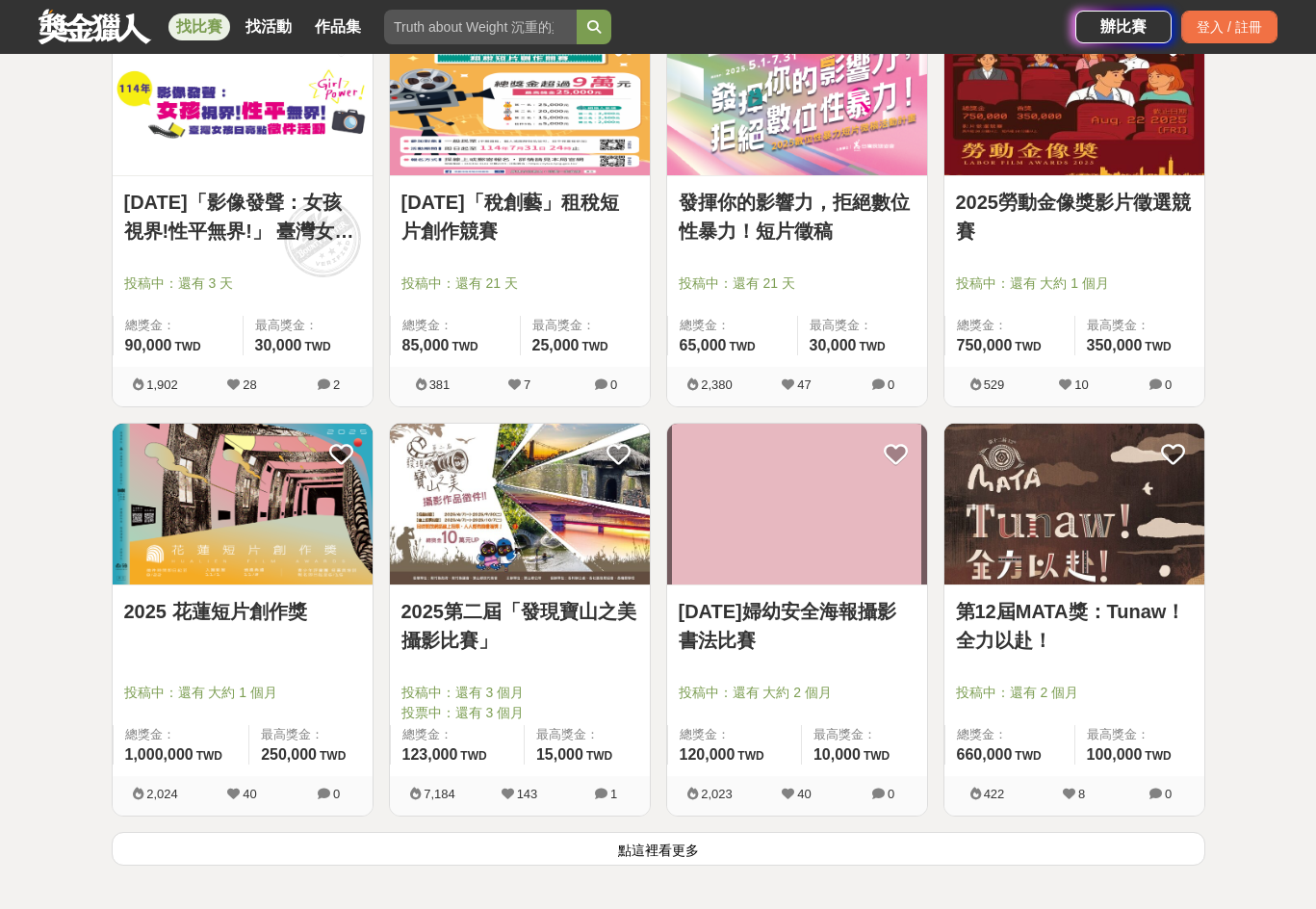 scroll, scrollTop: 7126, scrollLeft: 0, axis: vertical 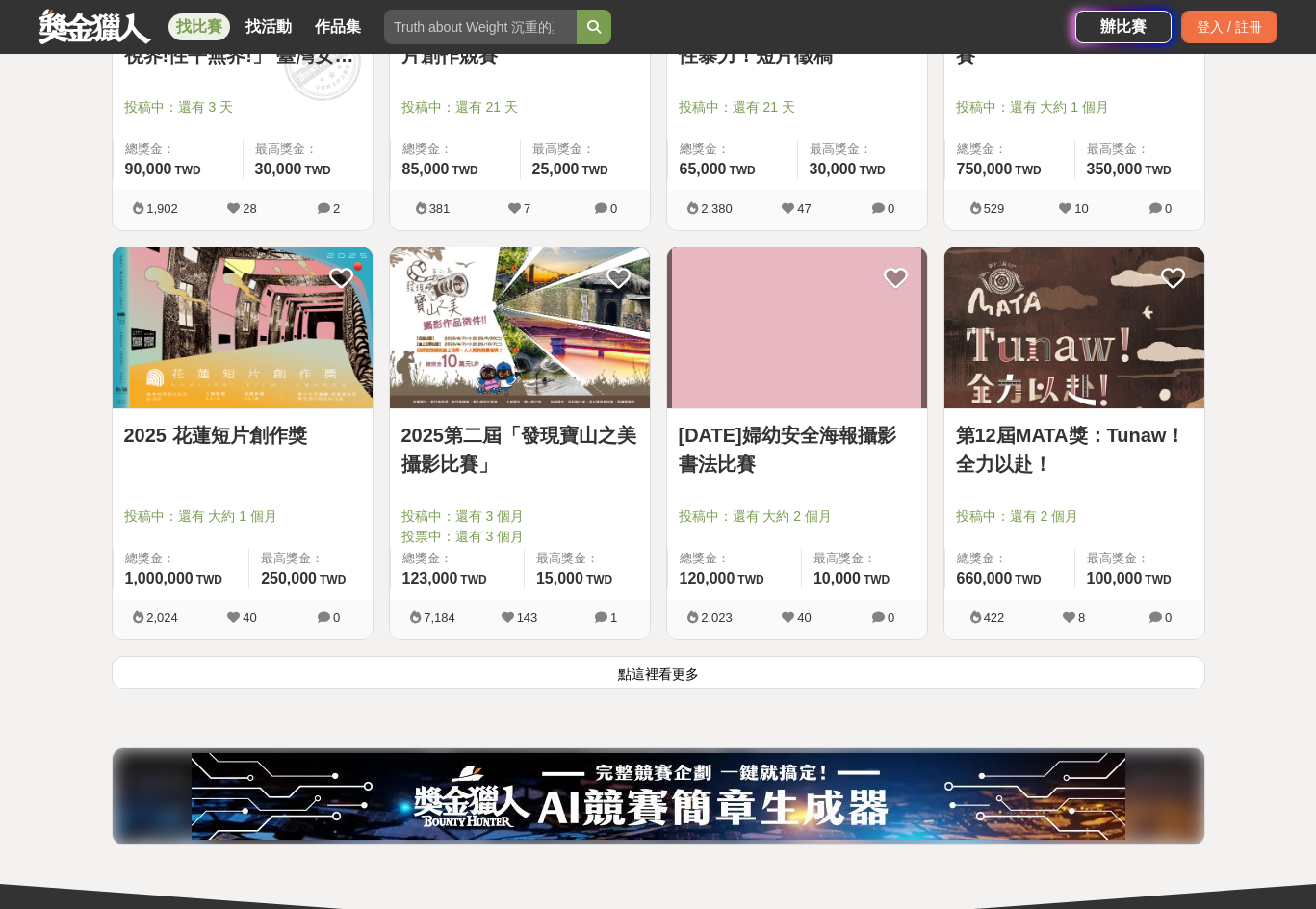 click on "點這裡看更多" at bounding box center (658, 672) 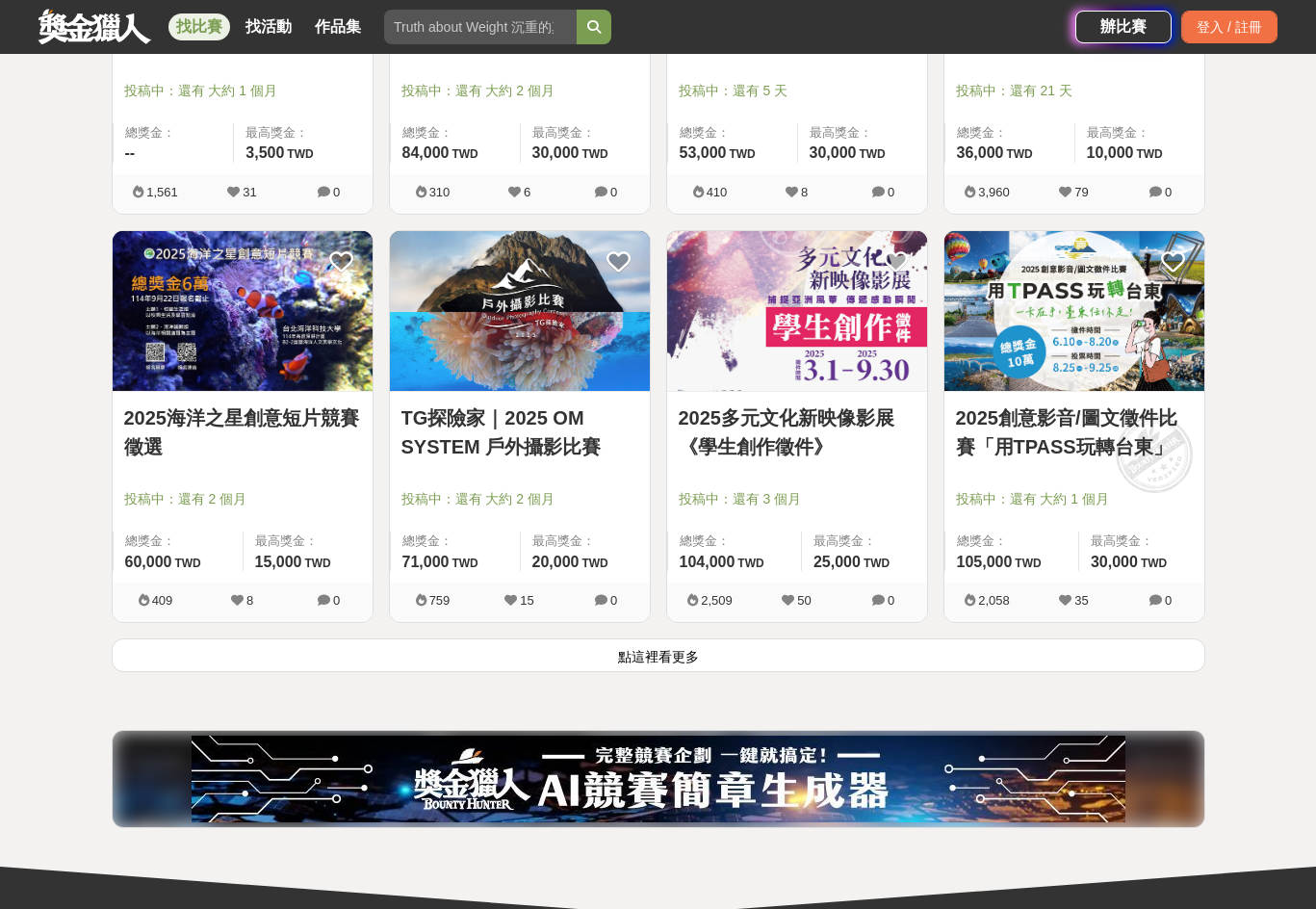scroll, scrollTop: 9629, scrollLeft: 0, axis: vertical 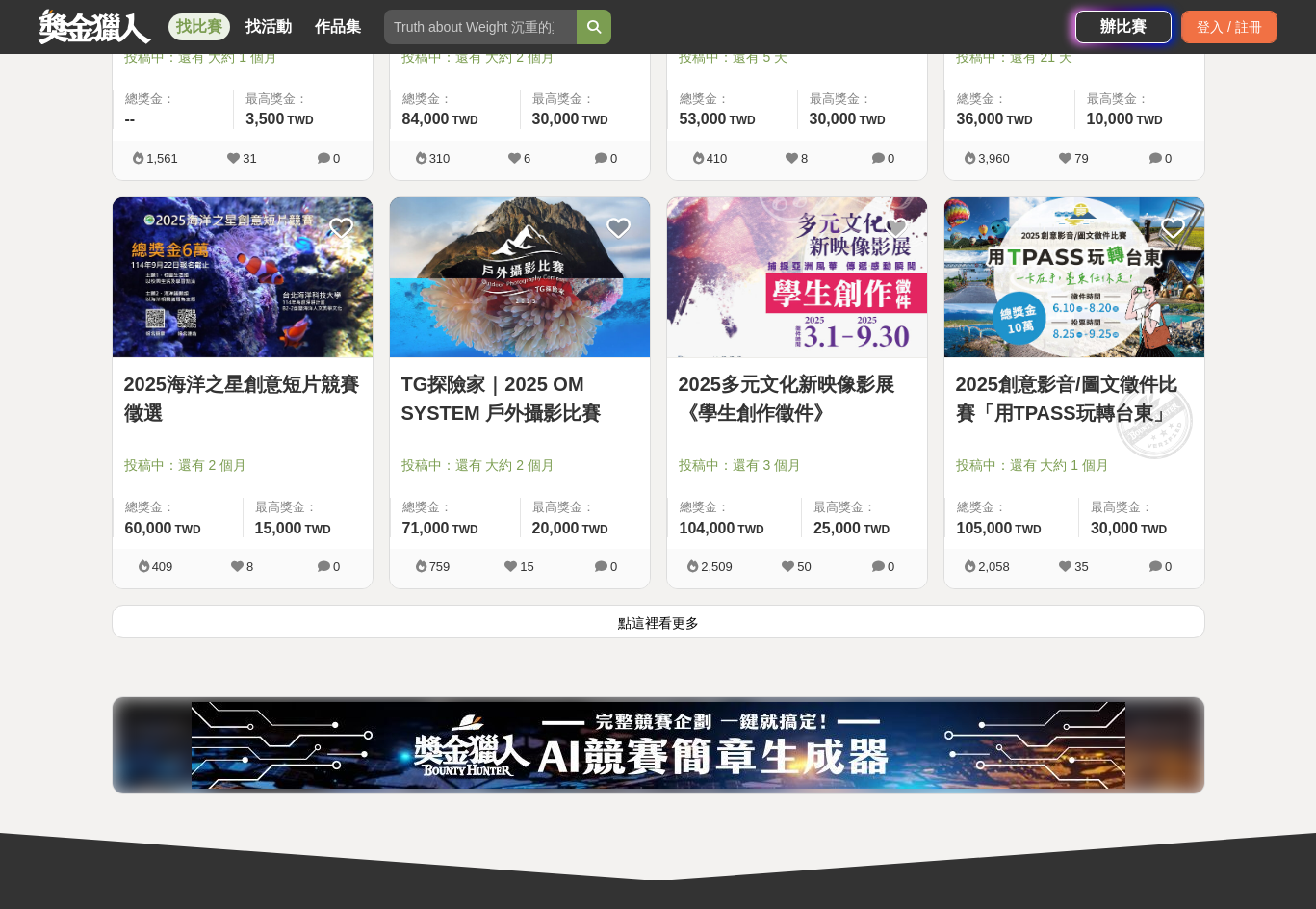 click on "點這裡看更多" at bounding box center (658, 621) 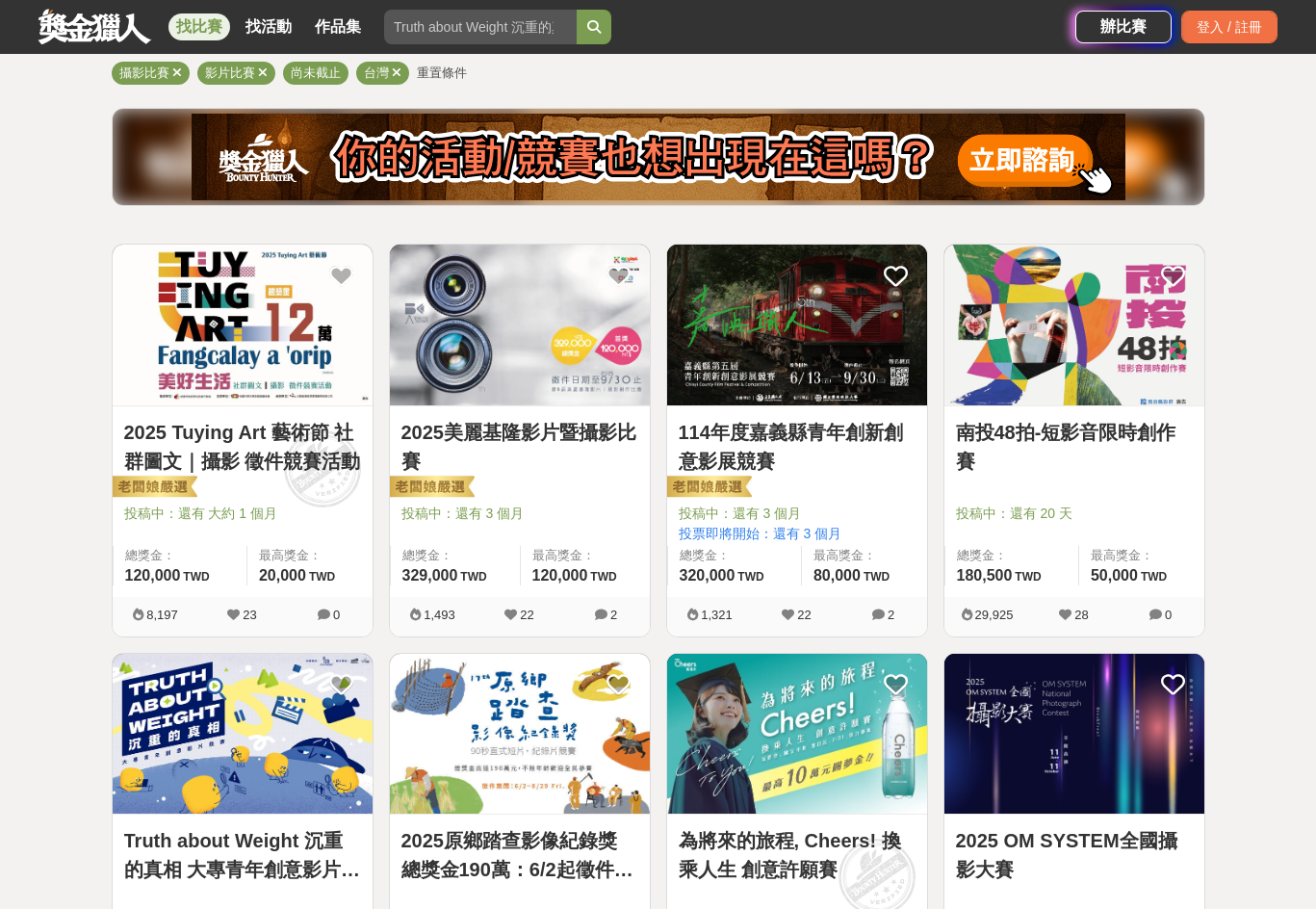 scroll, scrollTop: 0, scrollLeft: 0, axis: both 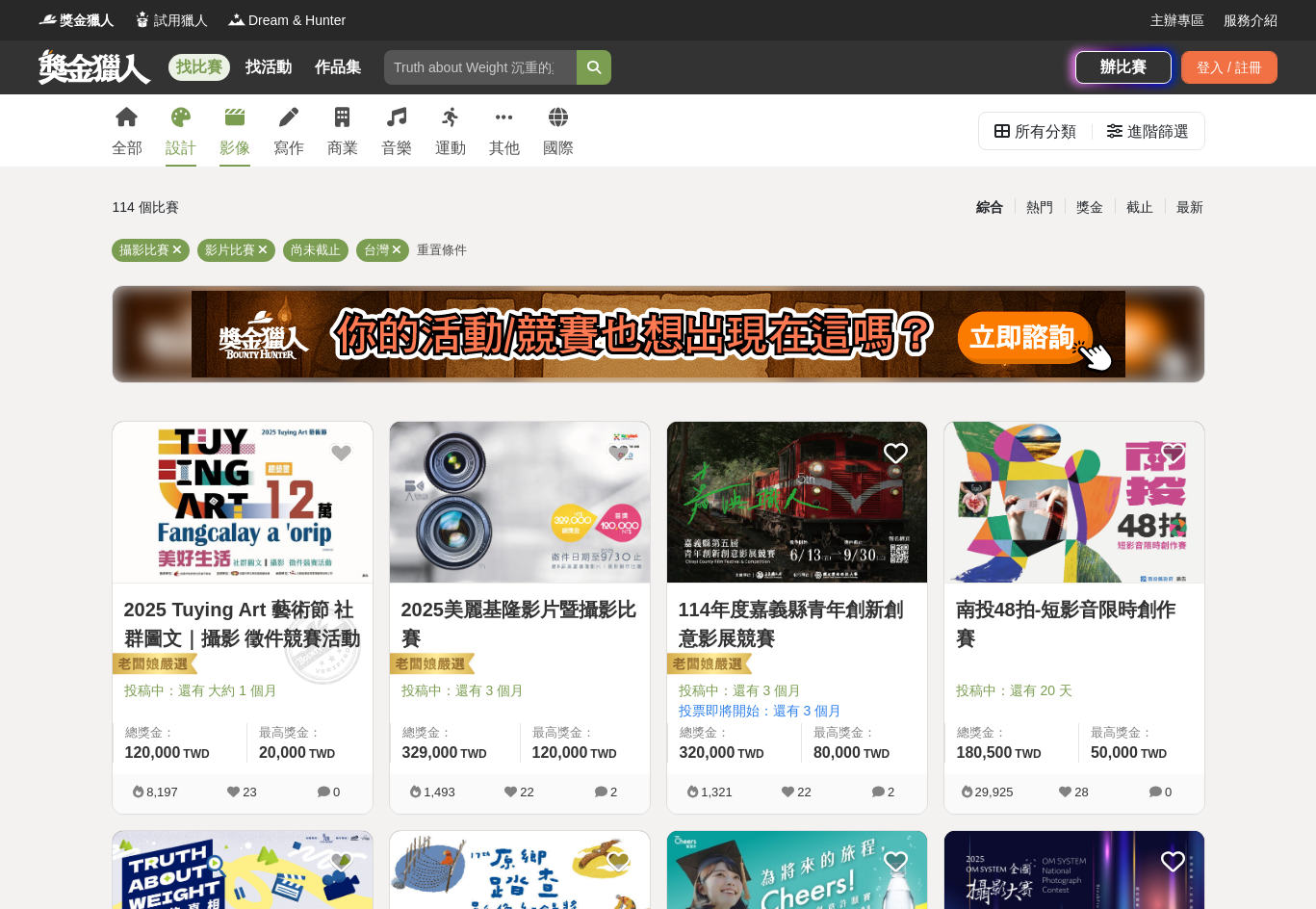 click at bounding box center (181, 117) 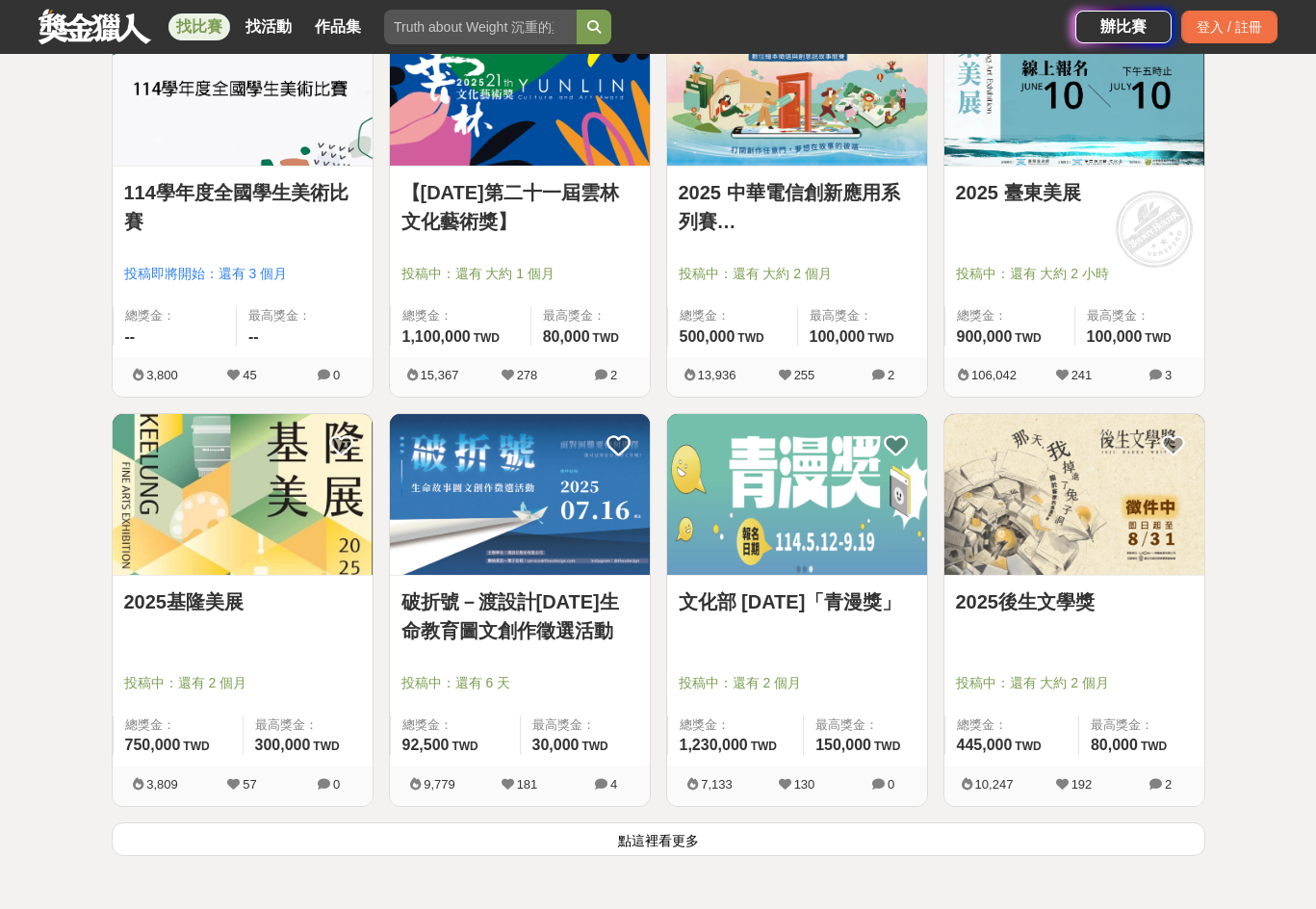 scroll, scrollTop: 2215, scrollLeft: 0, axis: vertical 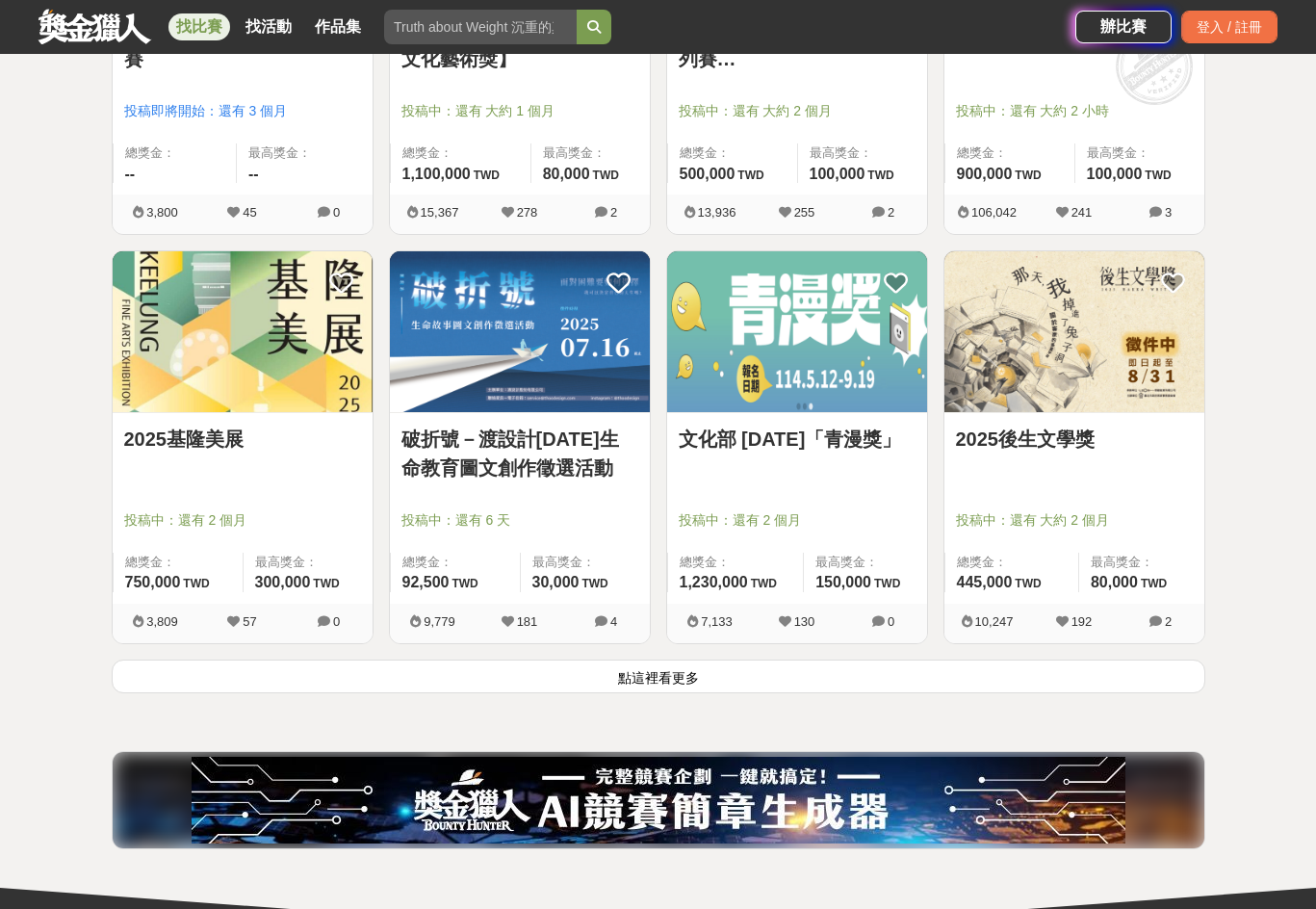 click on "點這裡看更多" at bounding box center (658, 676) 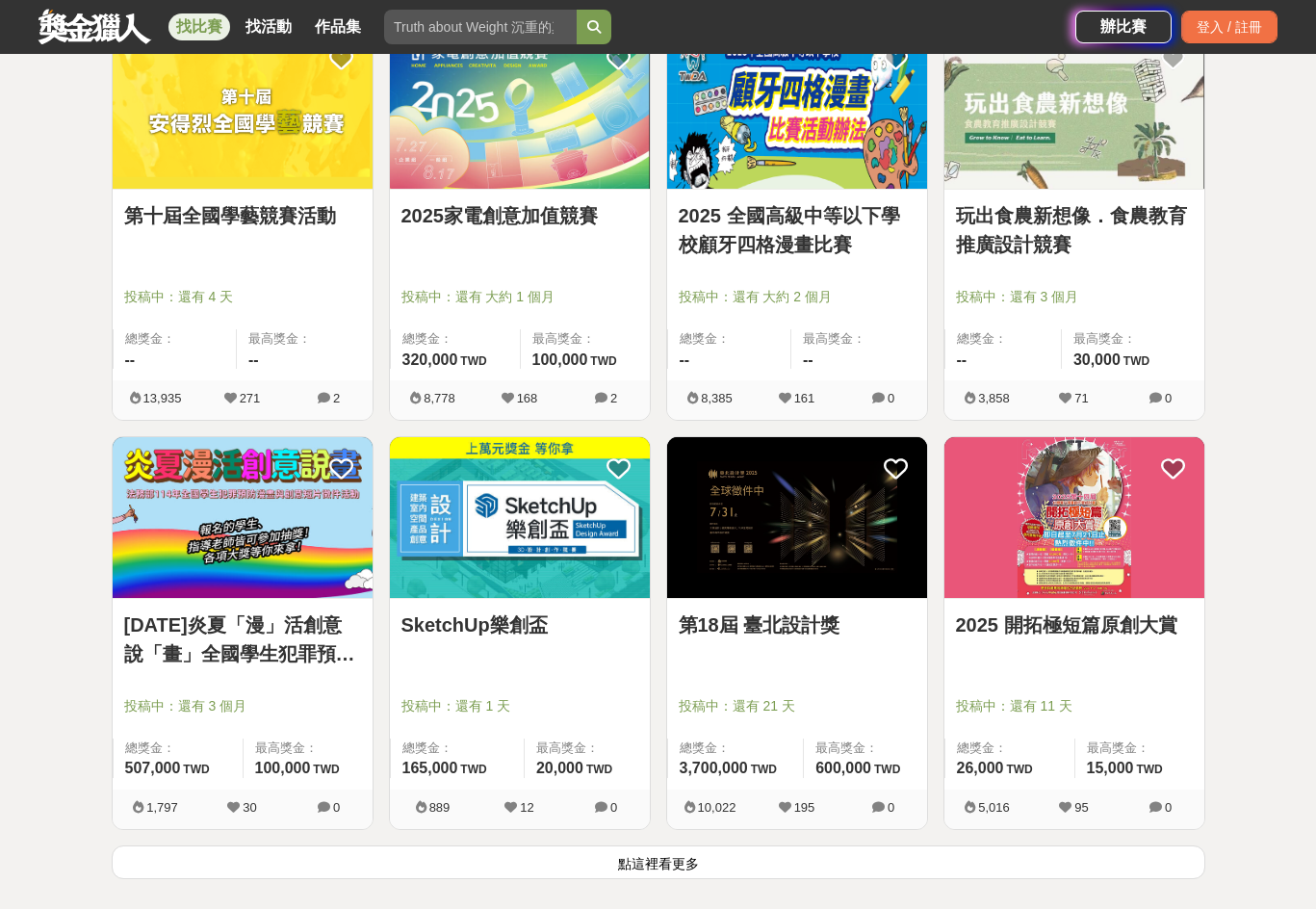 scroll, scrollTop: 4718, scrollLeft: 0, axis: vertical 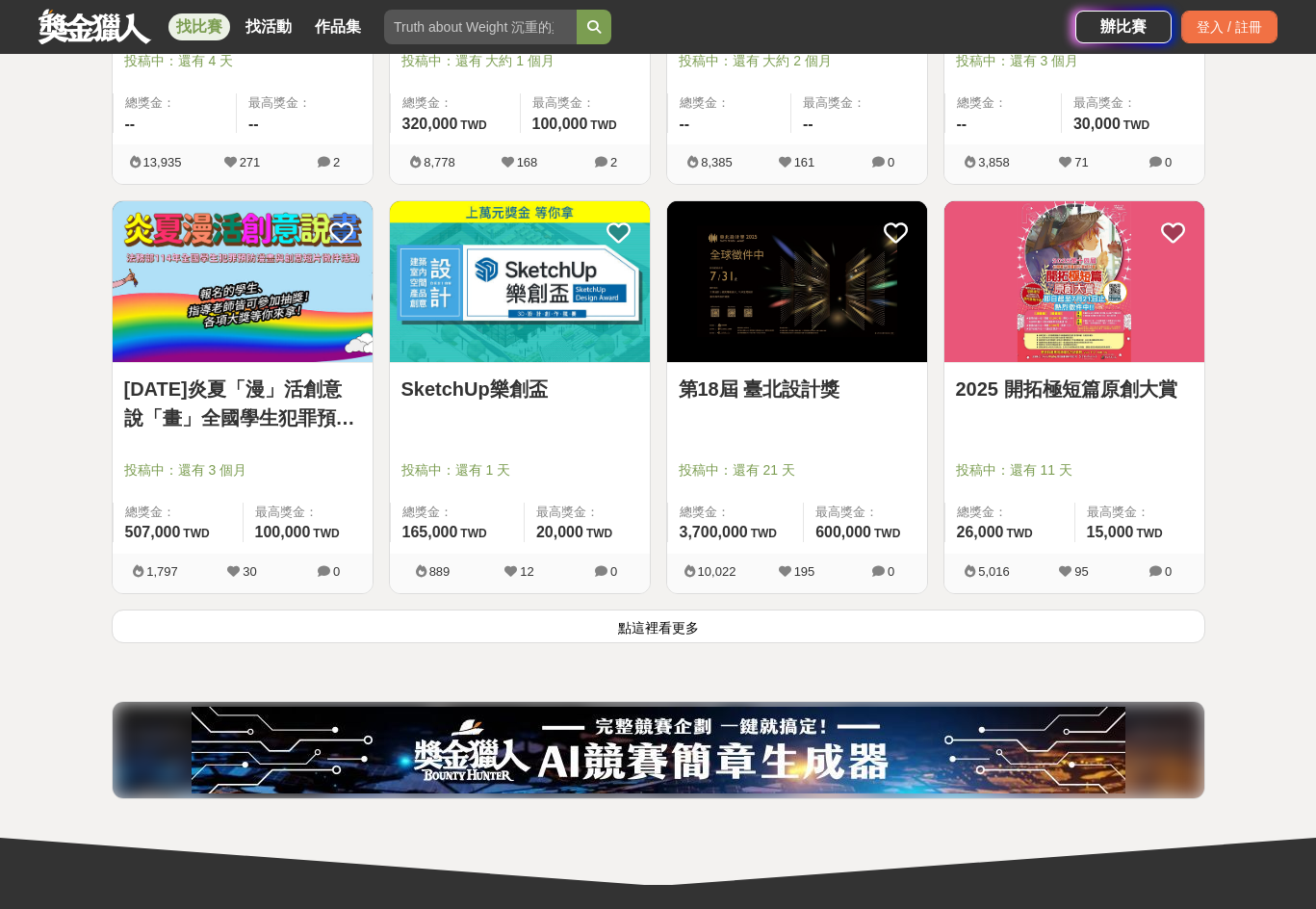 click on "點這裡看更多" at bounding box center (658, 626) 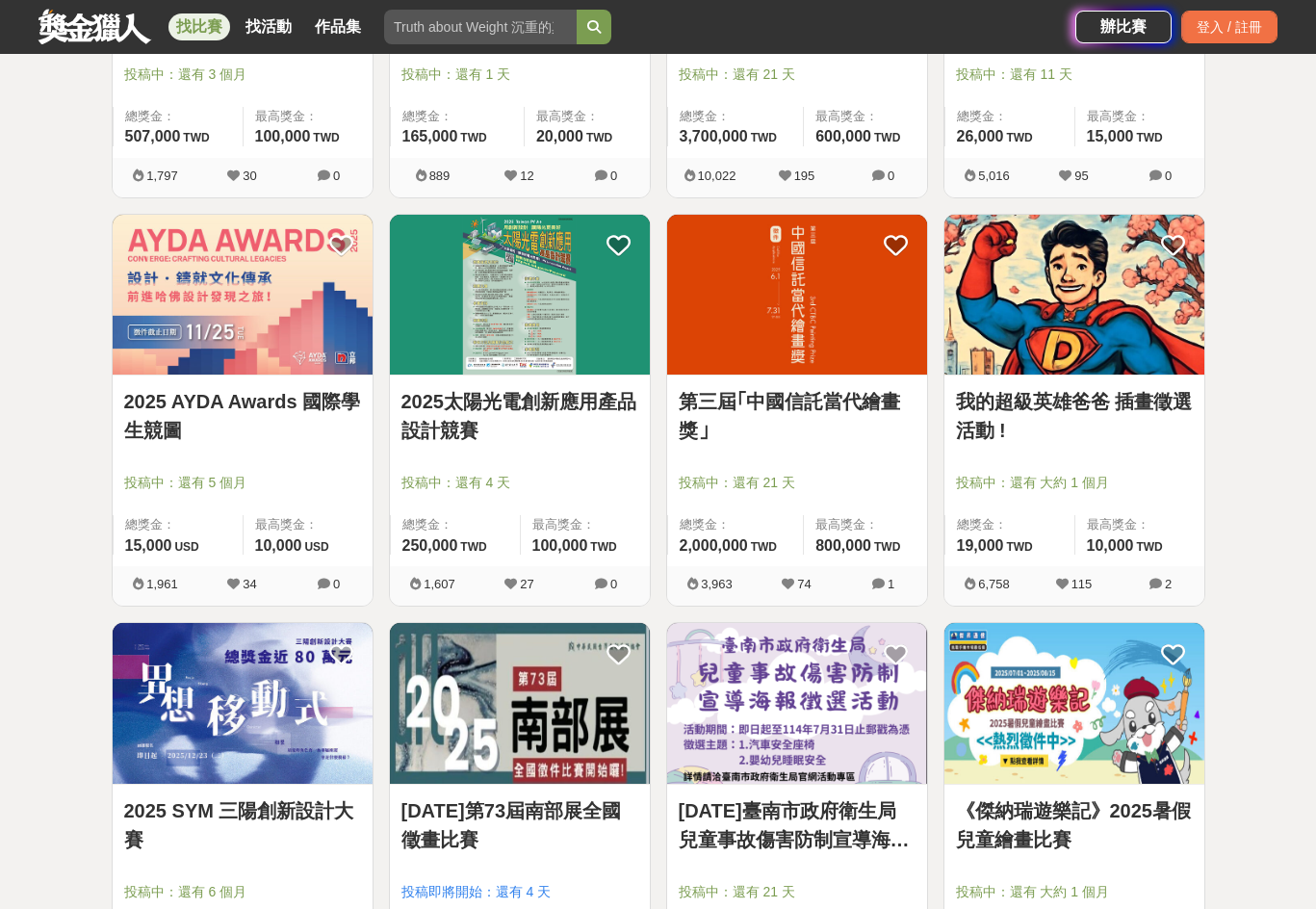 scroll, scrollTop: 5296, scrollLeft: 0, axis: vertical 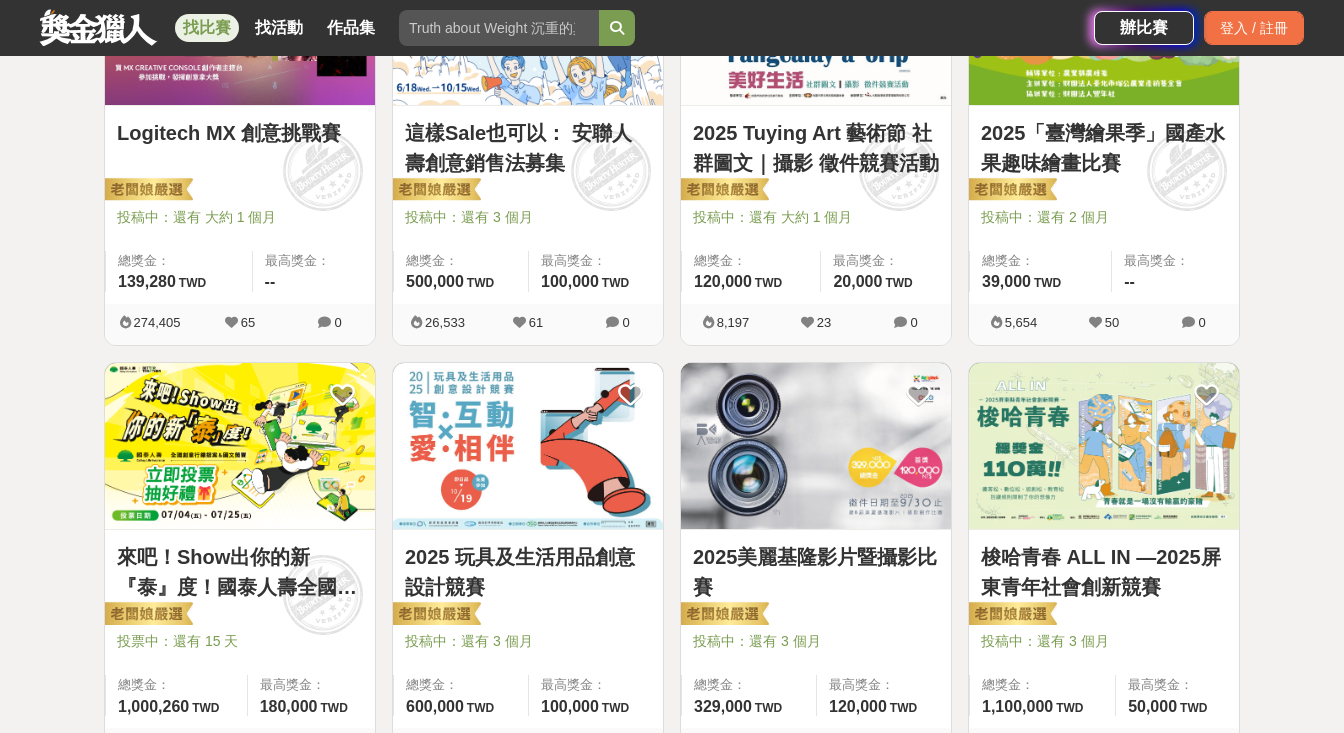 click at bounding box center [816, 446] 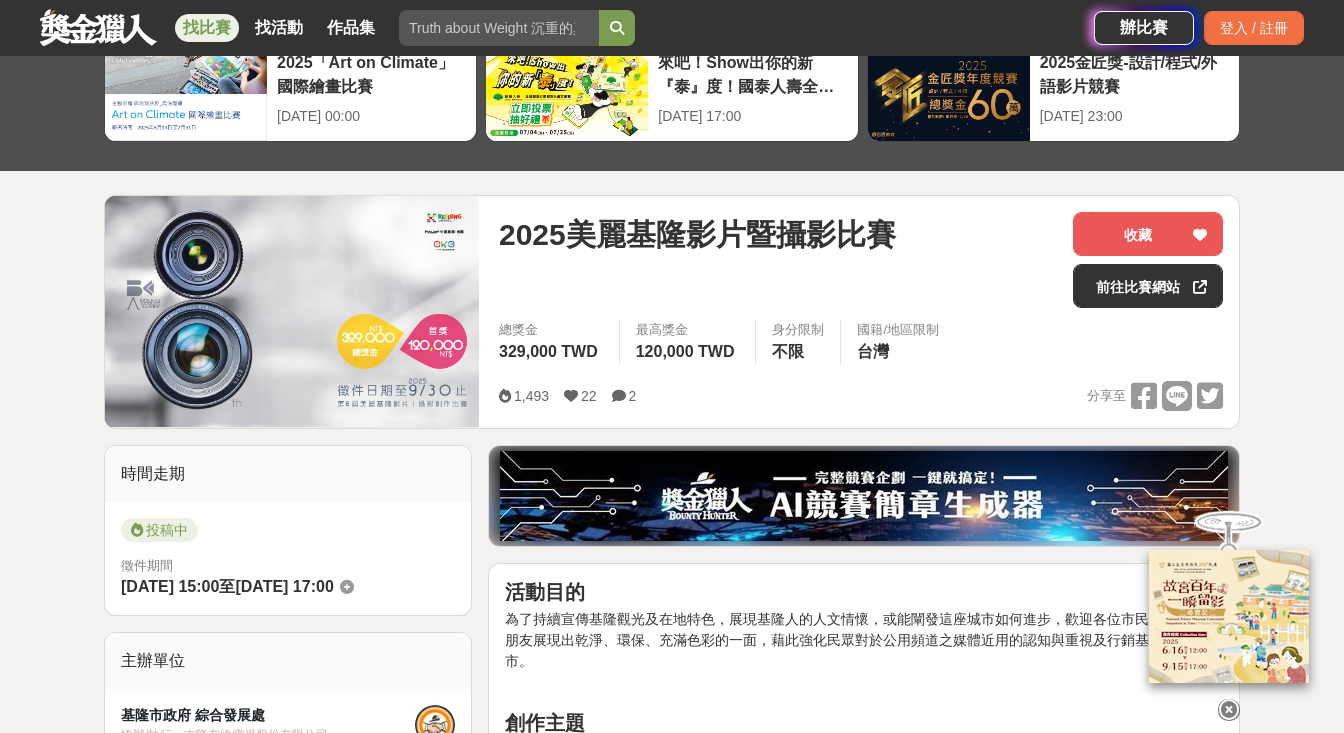 scroll, scrollTop: 0, scrollLeft: 0, axis: both 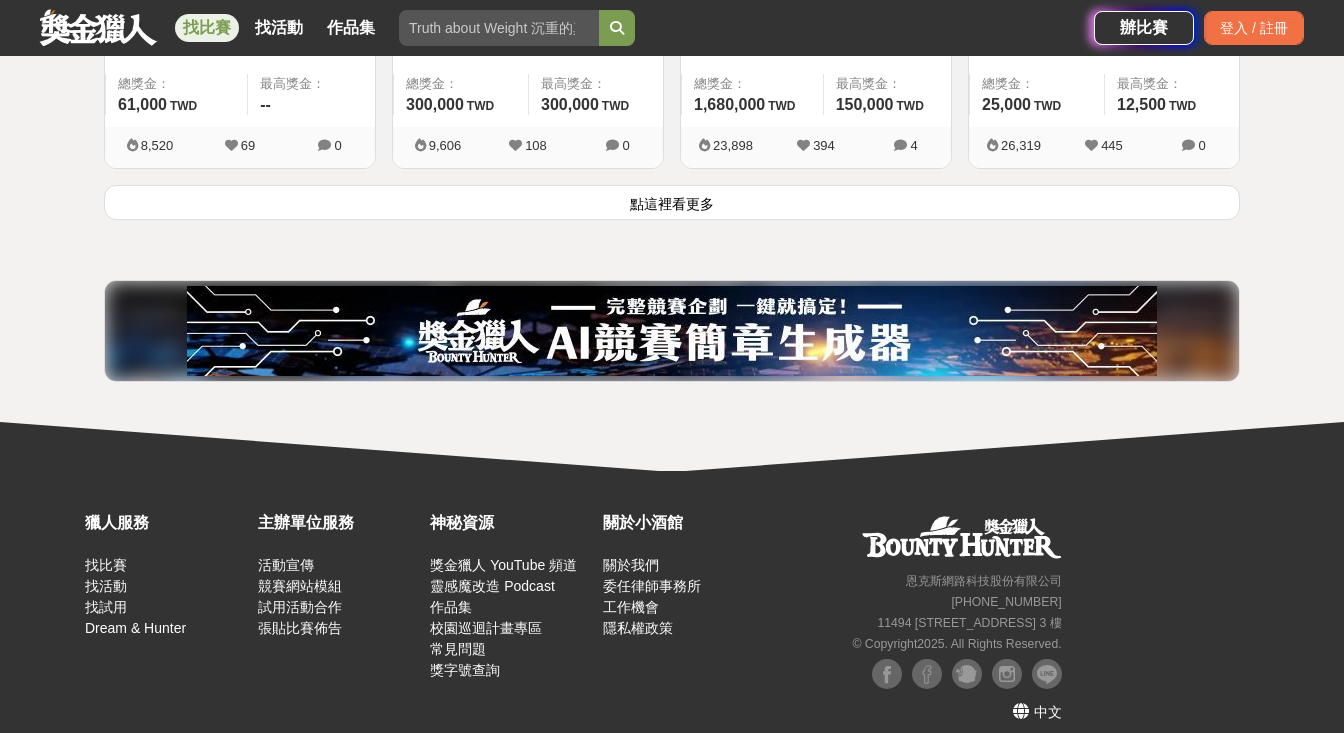 click on "點這裡看更多" at bounding box center (672, 202) 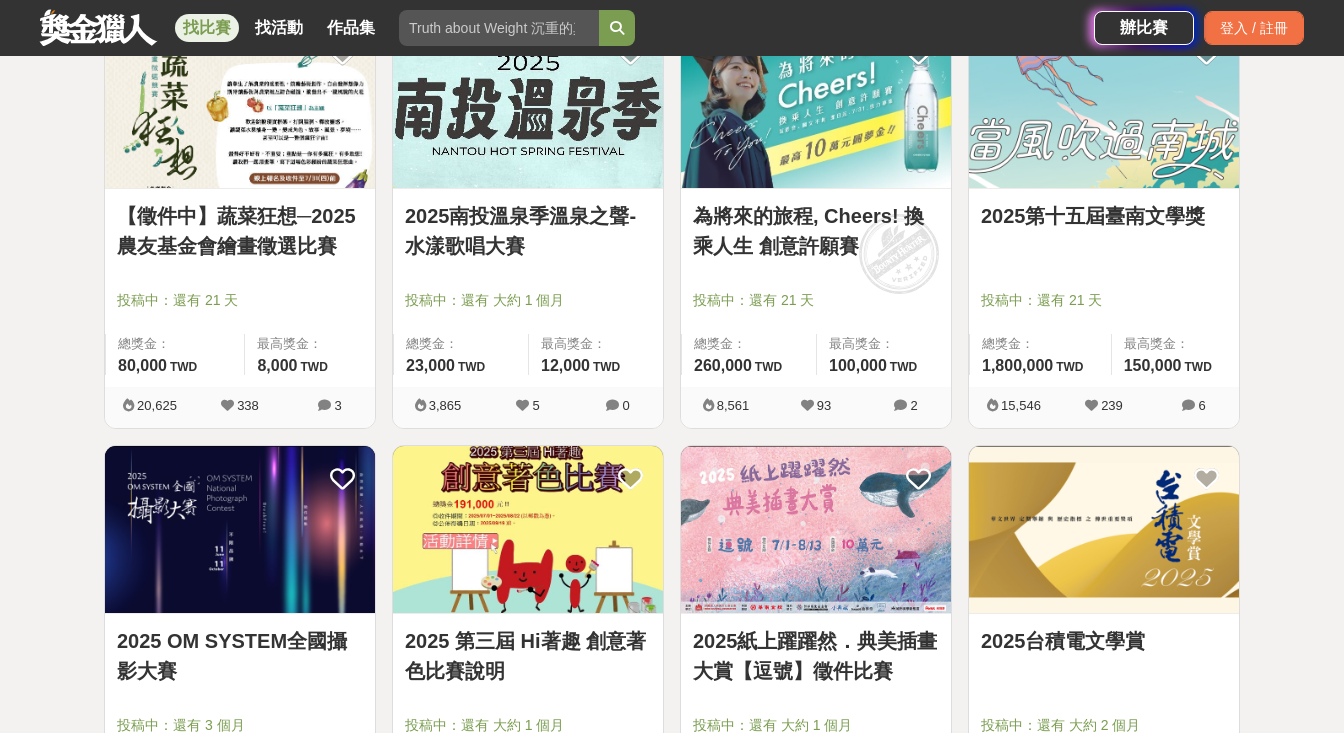 scroll, scrollTop: 3000, scrollLeft: 0, axis: vertical 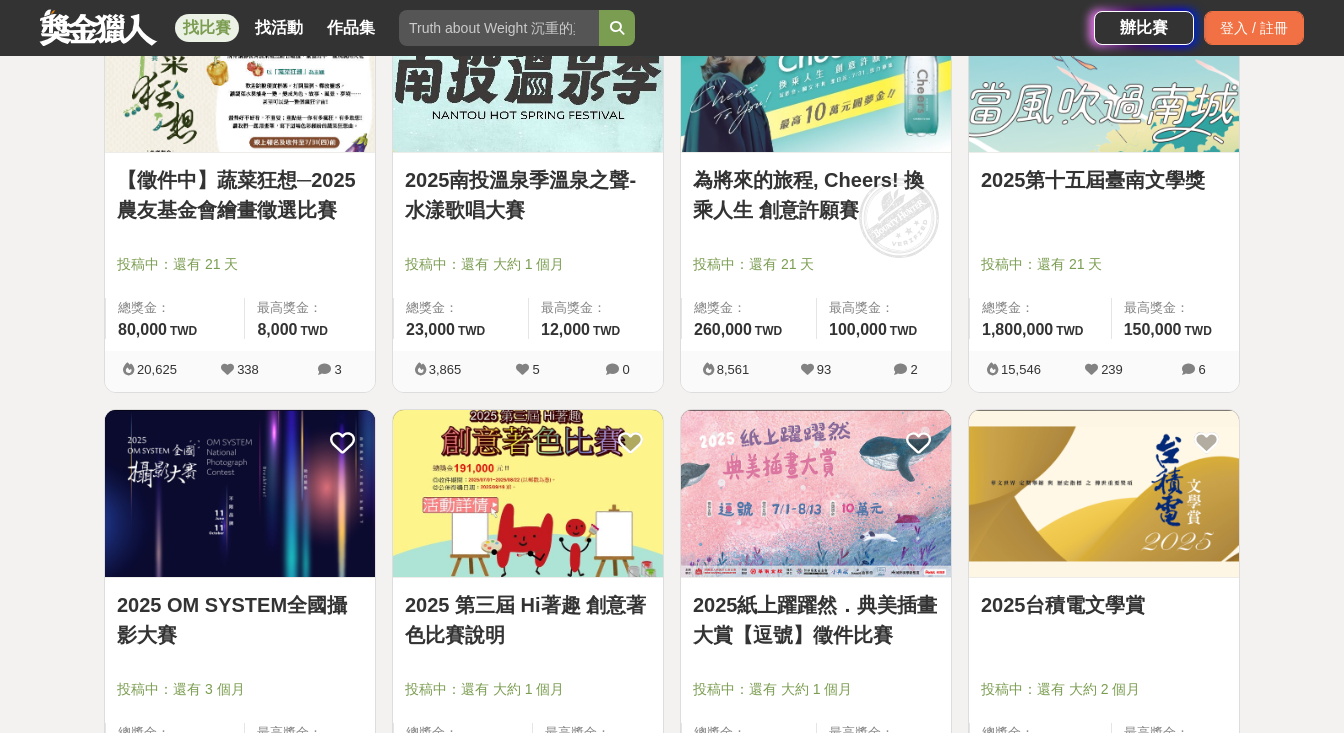 click at bounding box center [240, 493] 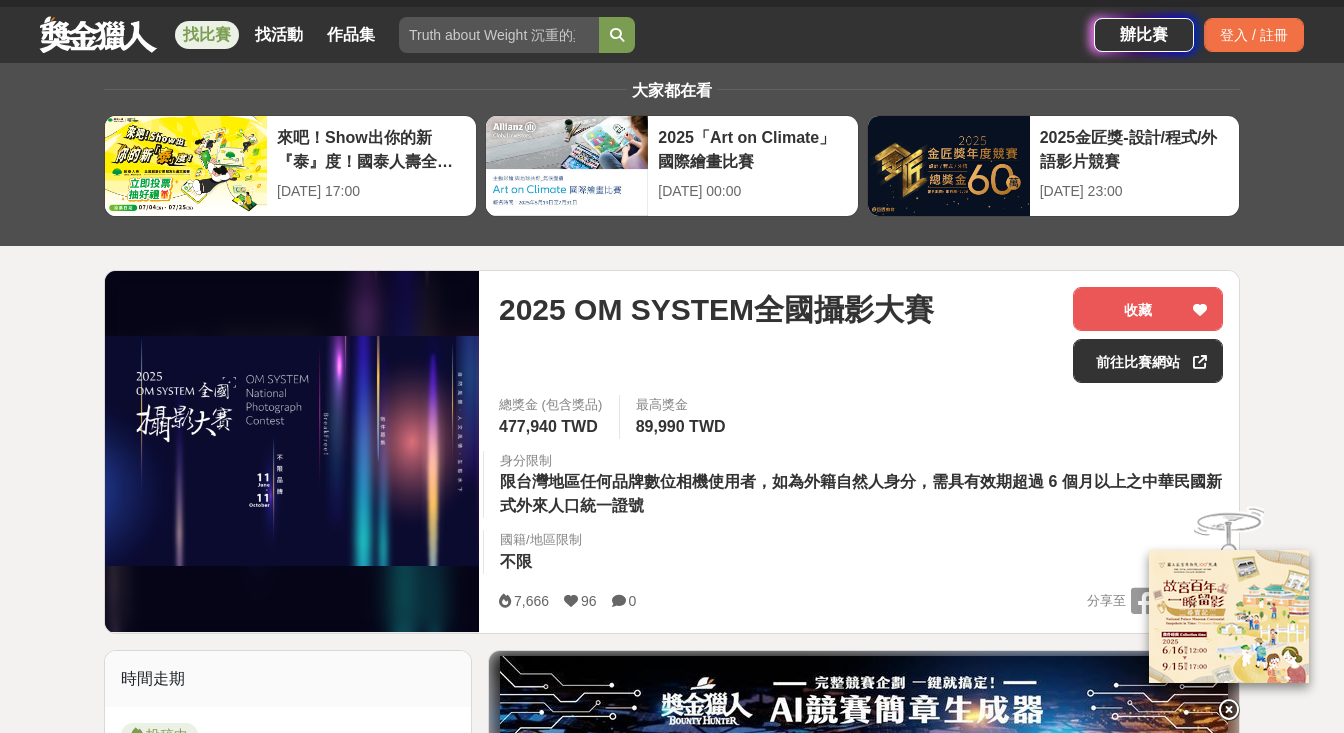 scroll, scrollTop: 0, scrollLeft: 0, axis: both 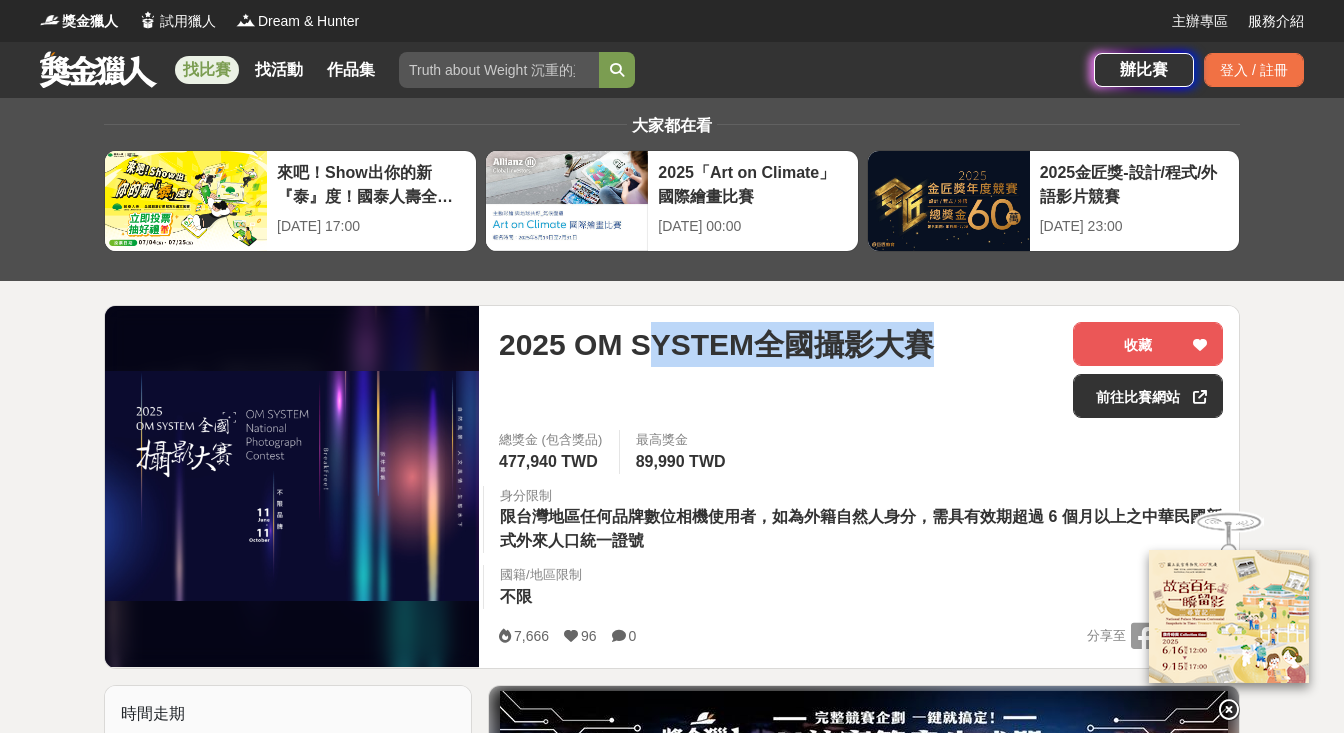 drag, startPoint x: 664, startPoint y: 359, endPoint x: 828, endPoint y: 367, distance: 164.195 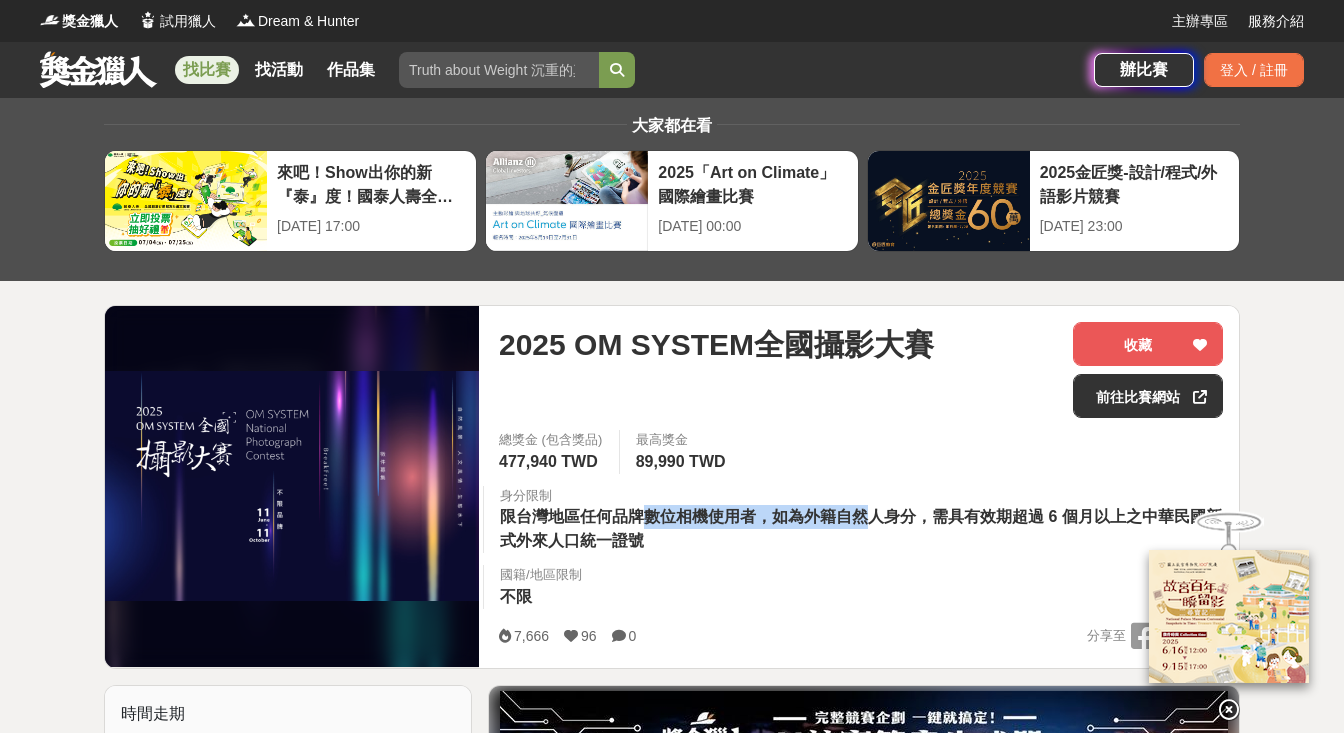 drag, startPoint x: 659, startPoint y: 518, endPoint x: 861, endPoint y: 517, distance: 202.00247 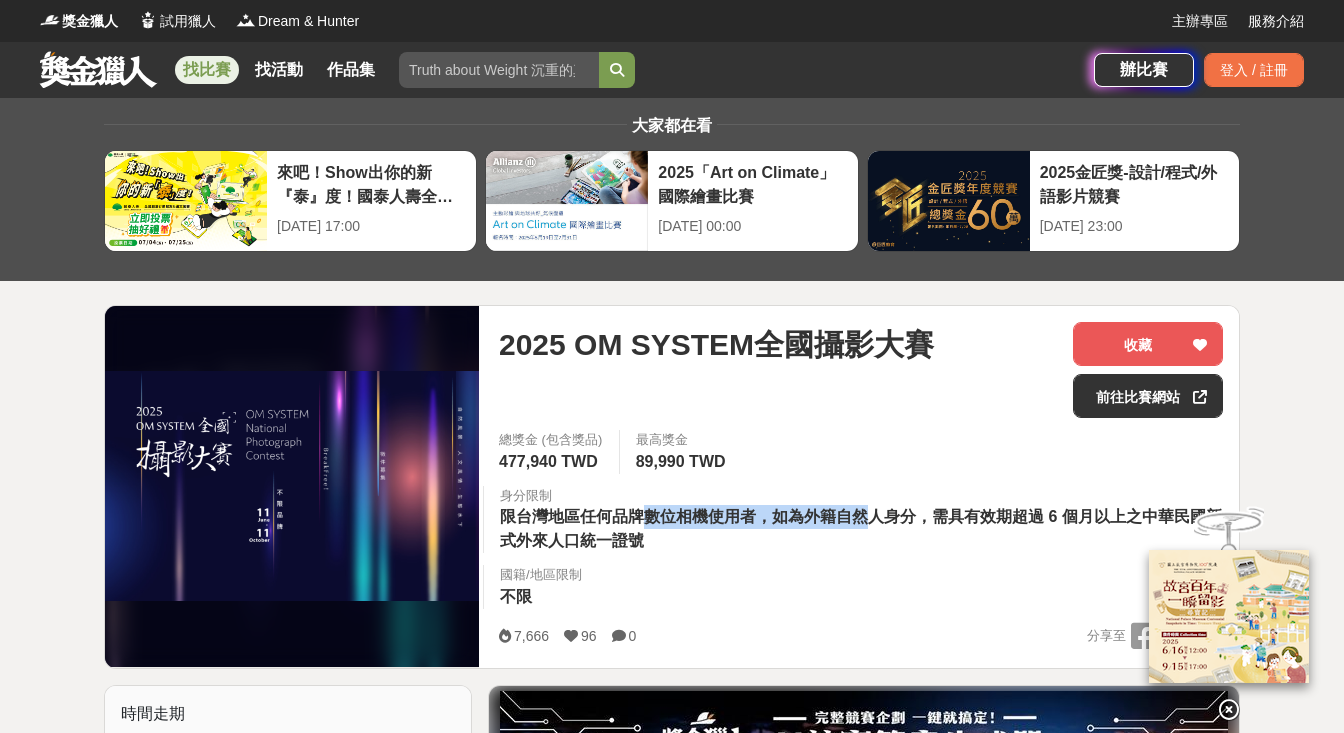 click on "限台灣地區任何品牌數位相機使用者，如為外籍自然人身分，需具有效期超過 6 個月以上之中華民國新式外來人口統一證號" at bounding box center [861, 528] 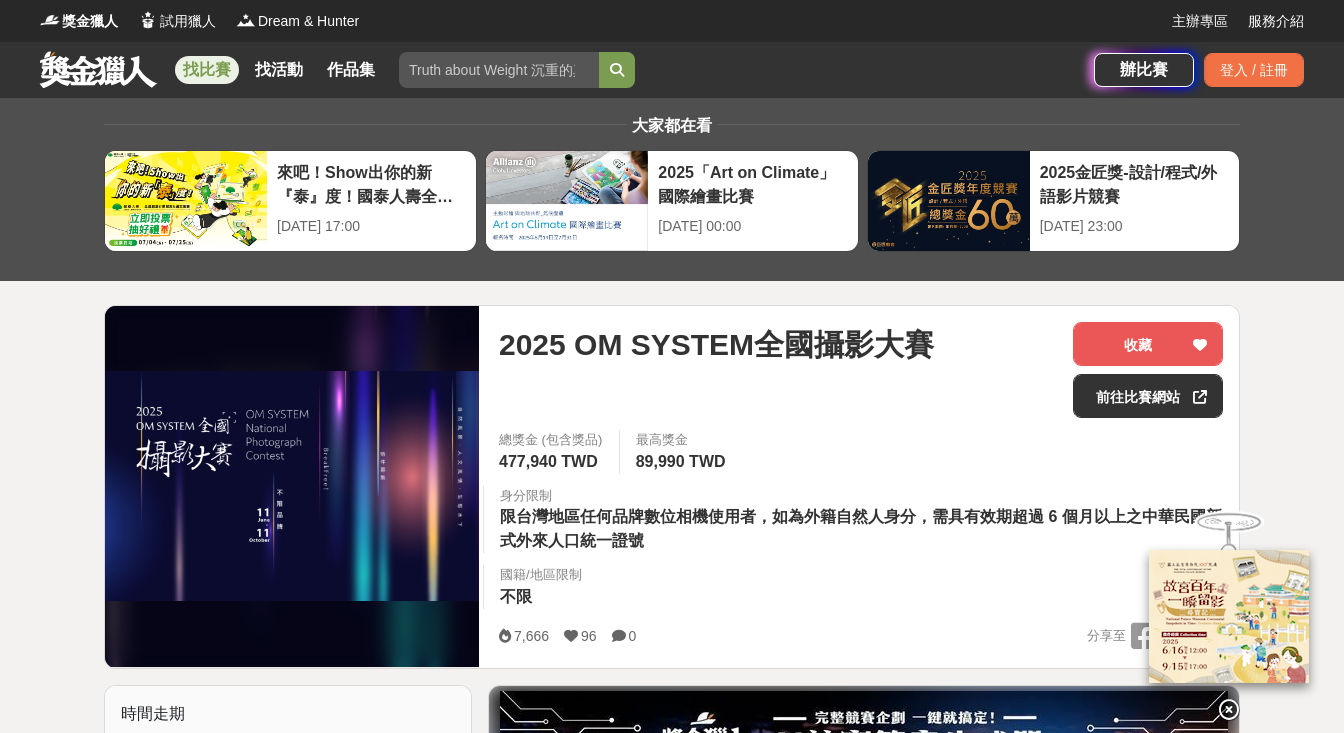 click on "2025 OM SYSTEM全國攝影大賽" at bounding box center [716, 344] 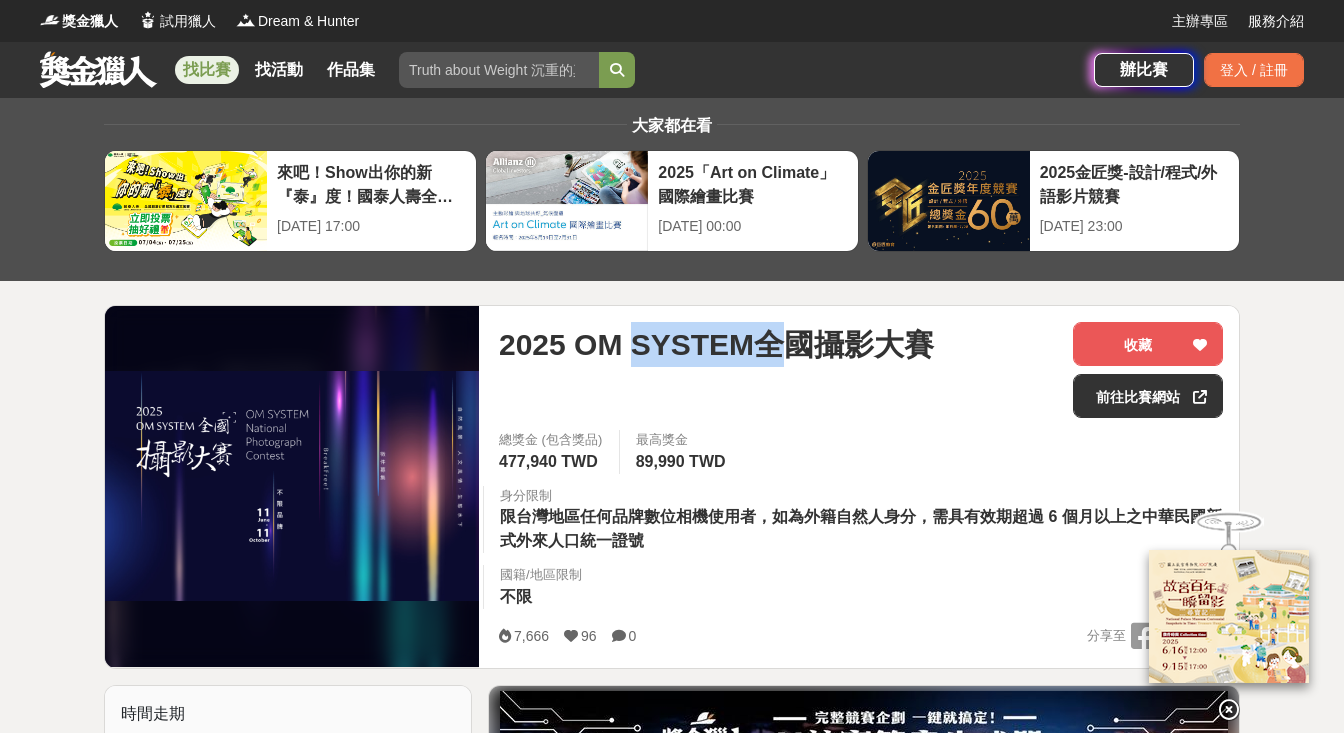 drag, startPoint x: 661, startPoint y: 350, endPoint x: 776, endPoint y: 350, distance: 115 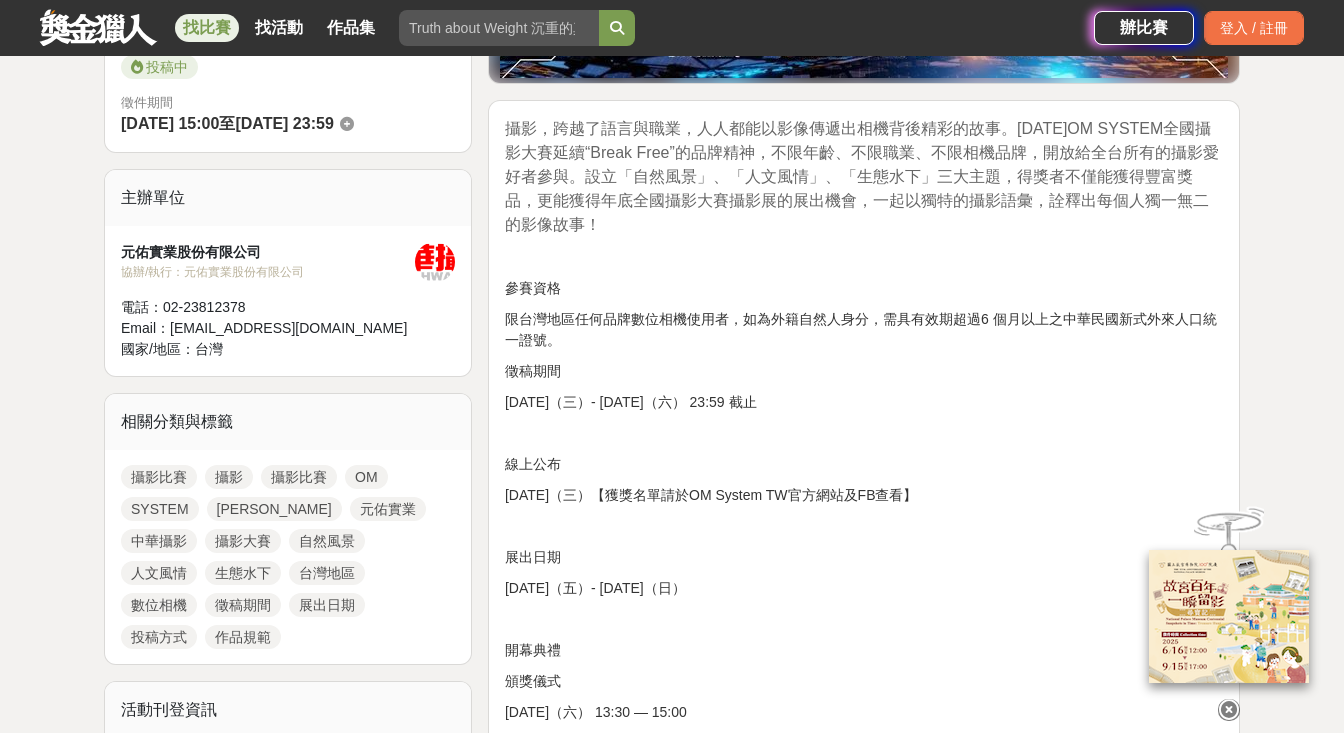 scroll, scrollTop: 1000, scrollLeft: 0, axis: vertical 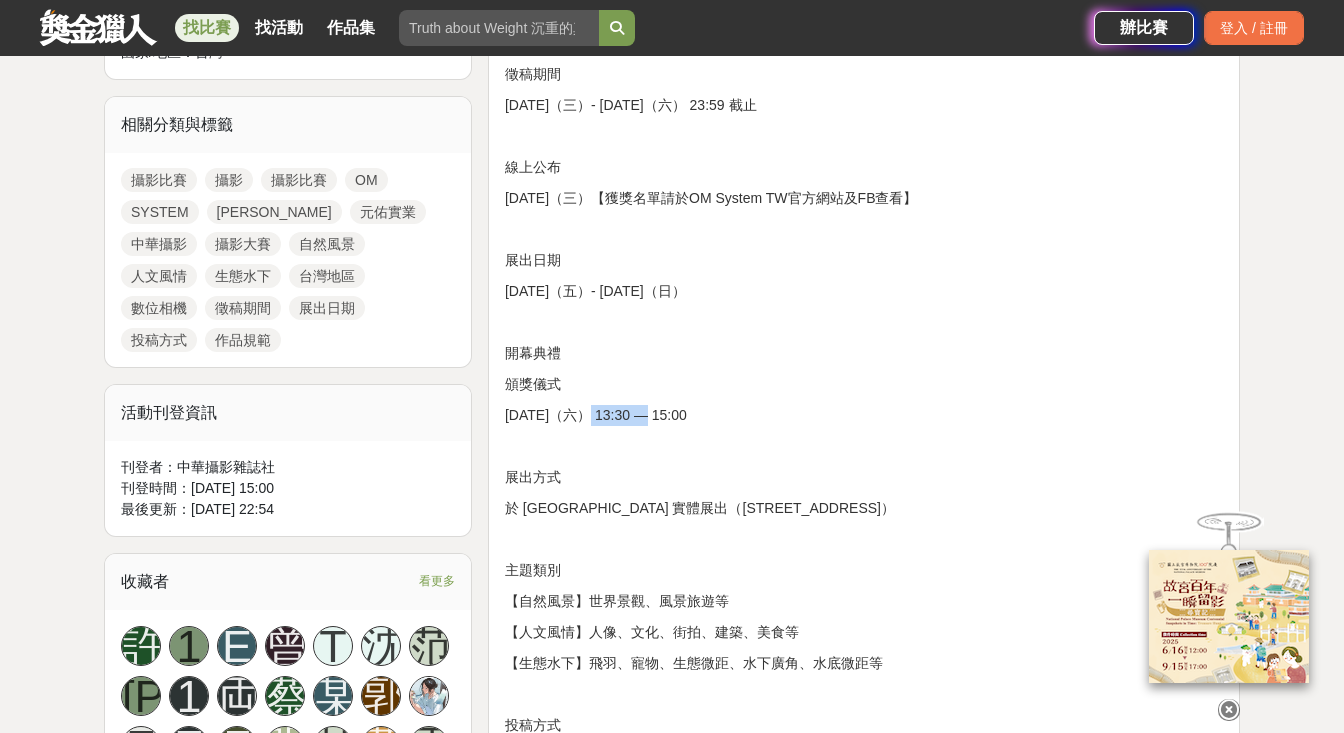 drag, startPoint x: 570, startPoint y: 412, endPoint x: 565, endPoint y: 330, distance: 82.1523 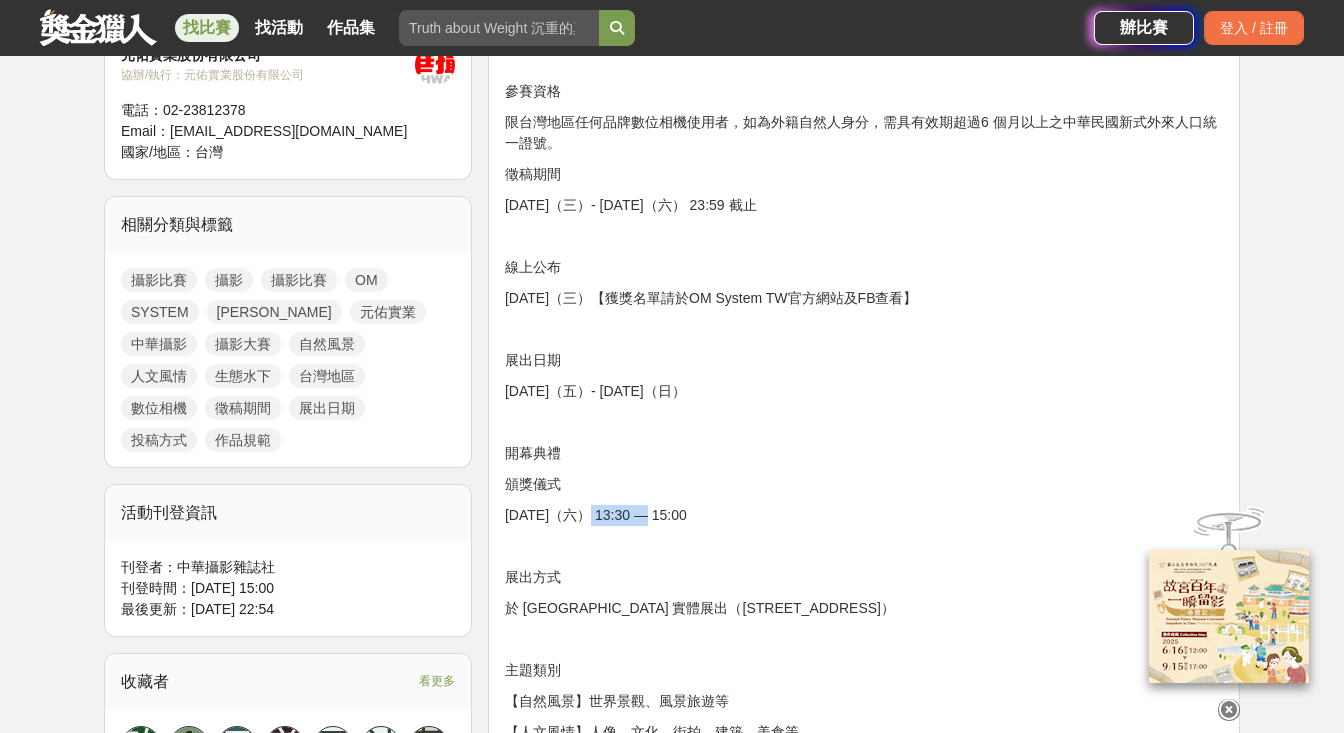 drag, startPoint x: 595, startPoint y: 204, endPoint x: 775, endPoint y: 209, distance: 180.06943 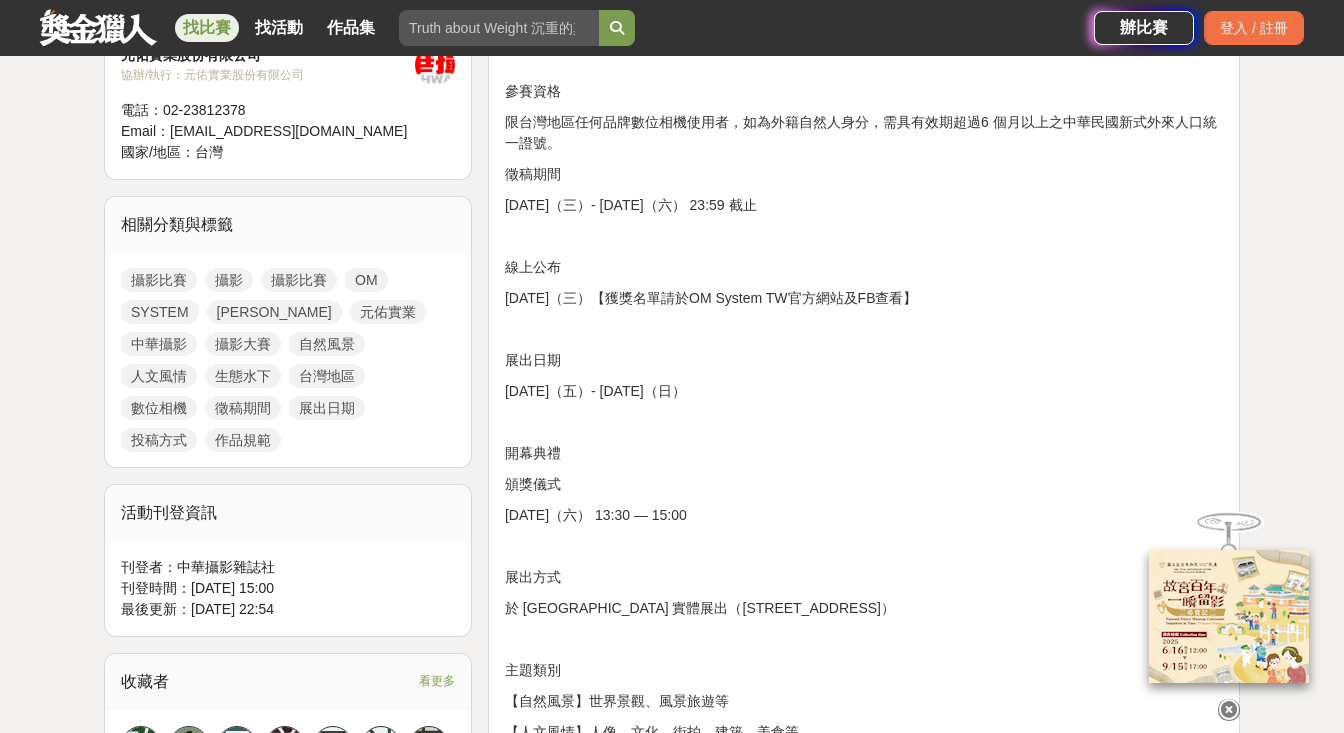 click on "攝影，跨越了語言與職業，人人都能以影像傳遞出相機背後精彩的故事。[DATE]OM SYSTEM全國攝影大賽延續“Break Free”的品牌精神，不限年齡、不限職業、不限相機品牌，開放給全台所有的攝影愛好者參與。設立「自然風景」、「人文風情」、「生態水下」三大主題，得獎者不僅能獲得豐富獎品，更能獲得年底全國攝影大賽攝影展的展出機會，一起以獨特的攝影語彙，詮釋出每個人獨一無二的影像故事！   參賽資格  限台灣地區任何品牌數位相機使用者，如為外籍自然人身分，需具有效期超過6 個月以上之中華民國新式外來人口統一證號。 徵稿期間  [DATE]（三）- [DATE]（六） 23:59 截止   線上公布  [DATE]（三）【獲獎名單請於OM System TW官方網站及FB查看】   展出日期 [DATE]（五）- [DATE]（日）" at bounding box center [864, 1531] 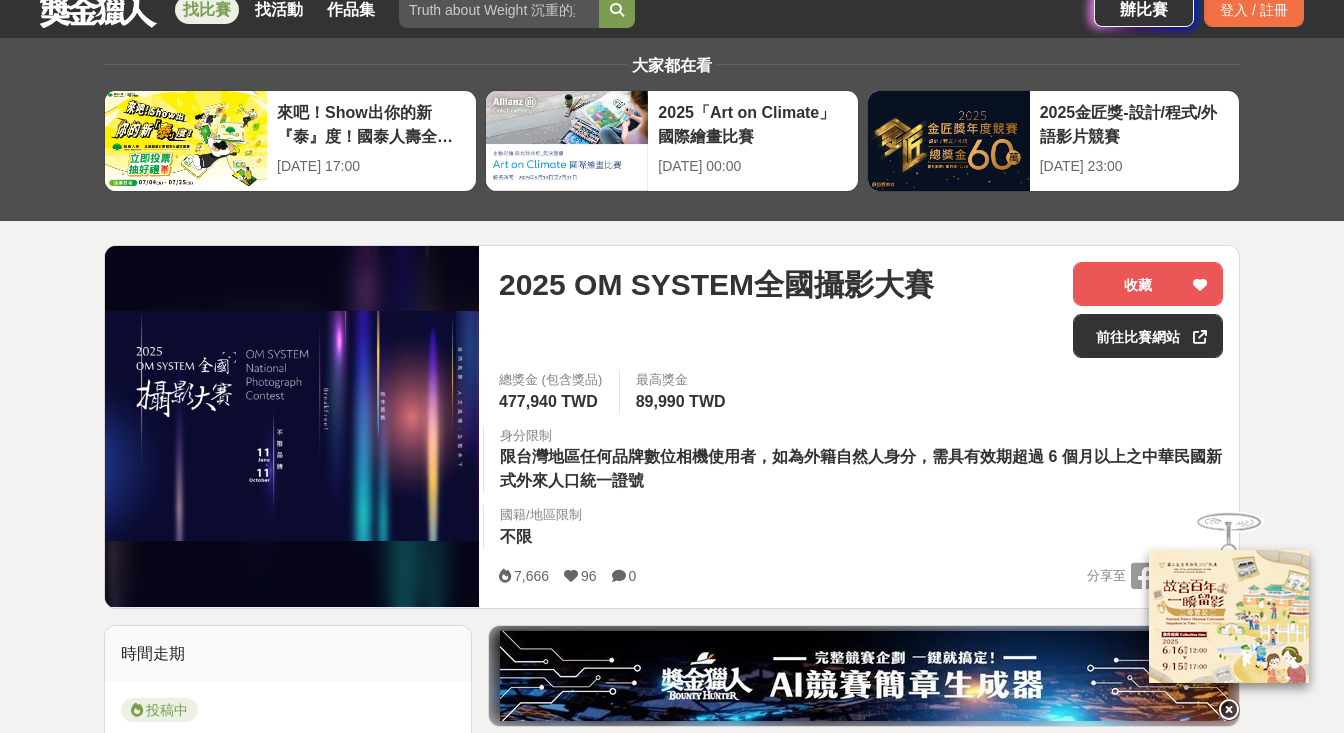 scroll, scrollTop: 0, scrollLeft: 0, axis: both 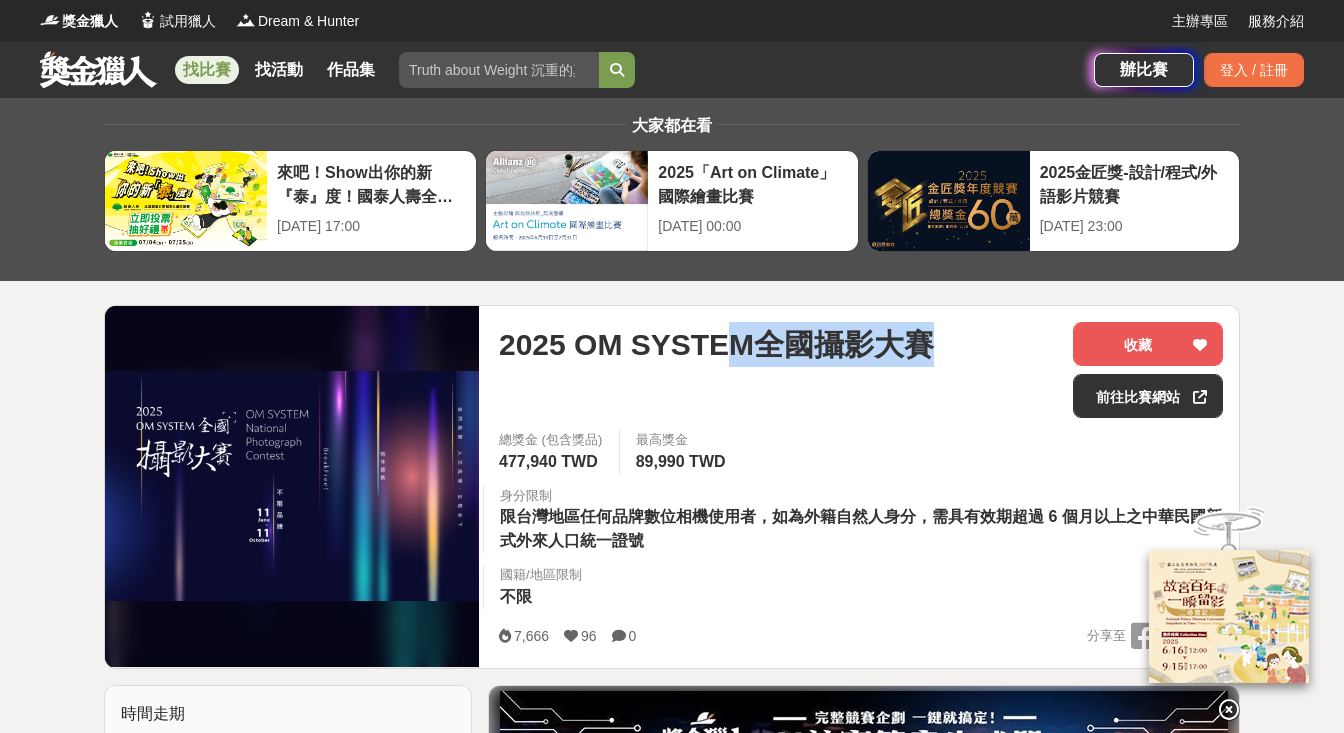 drag, startPoint x: 758, startPoint y: 344, endPoint x: 1011, endPoint y: 370, distance: 254.33246 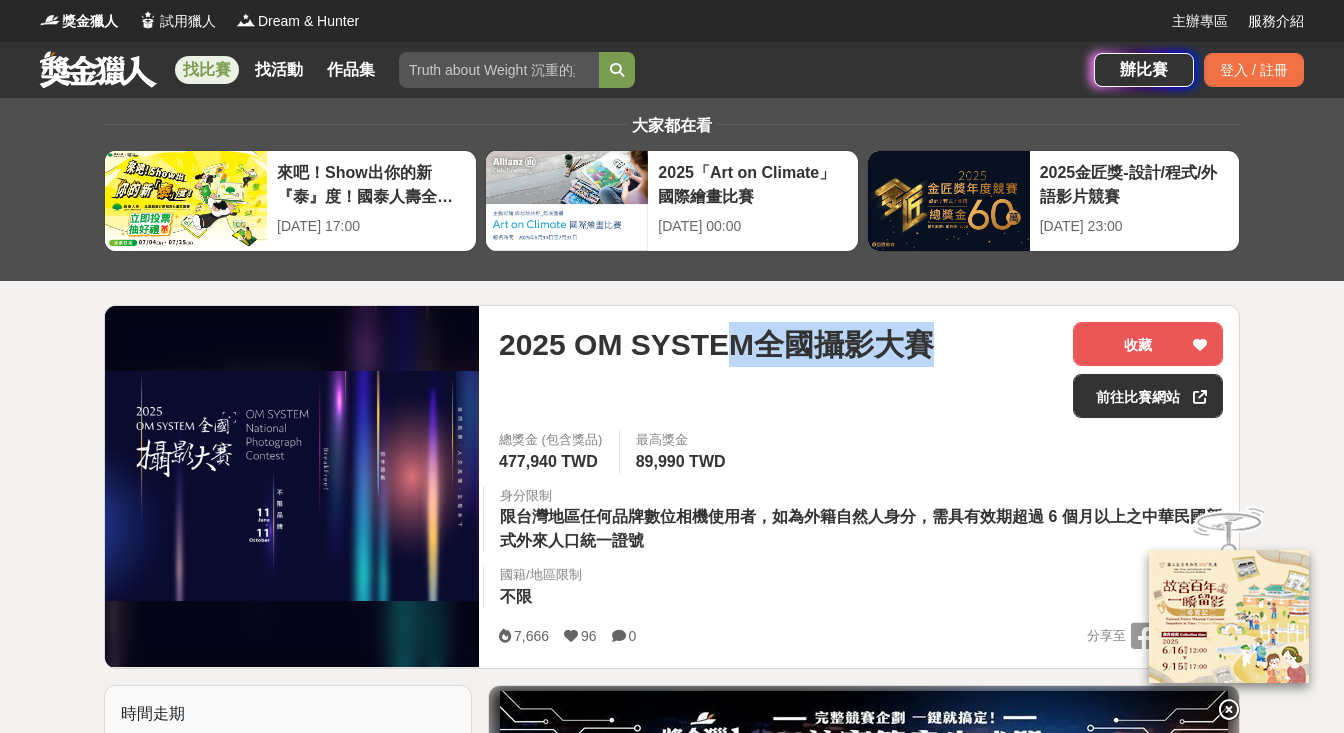 click on "2025 OM SYSTEM全國攝影大賽" at bounding box center (778, 370) 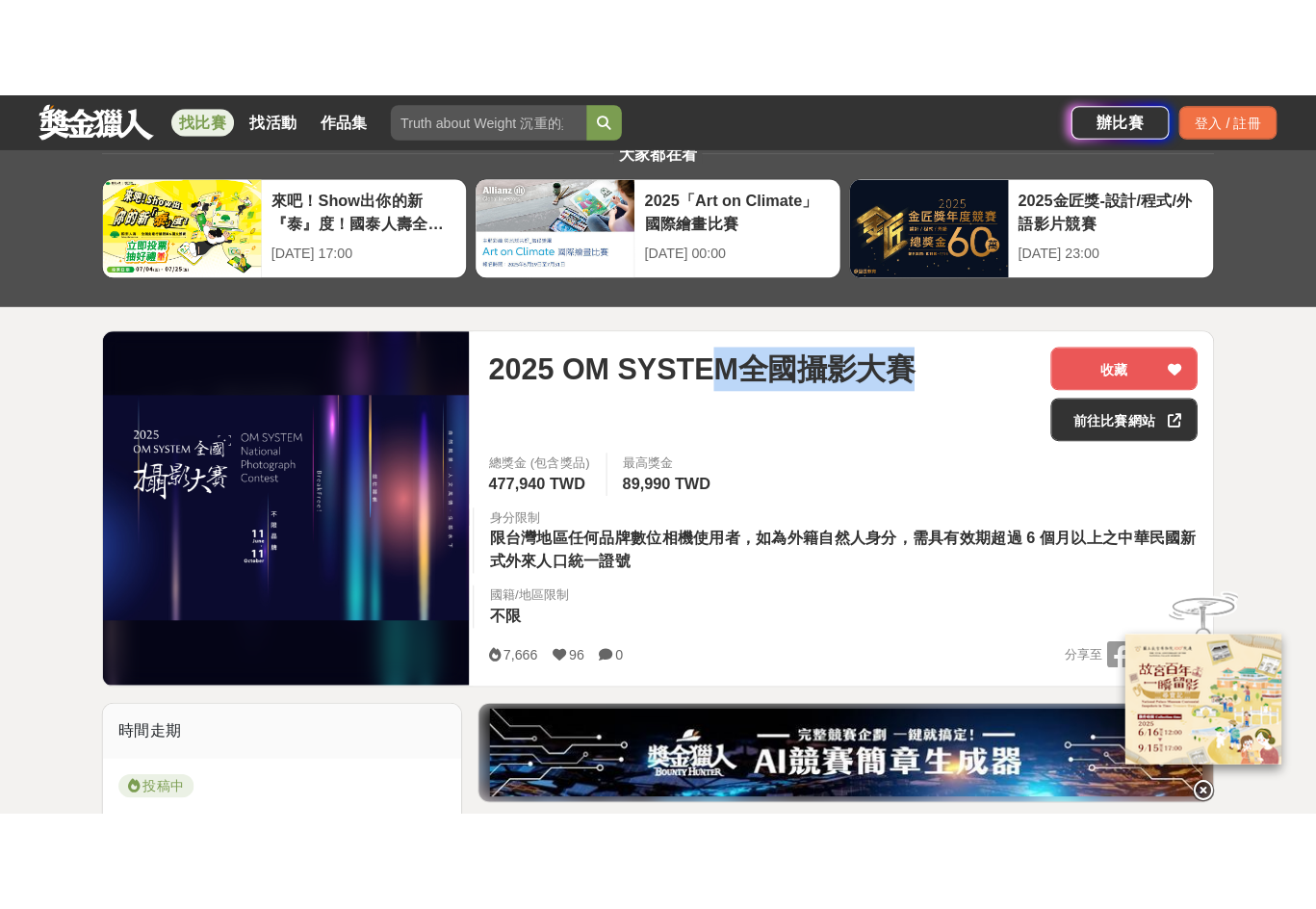 scroll, scrollTop: 96, scrollLeft: 0, axis: vertical 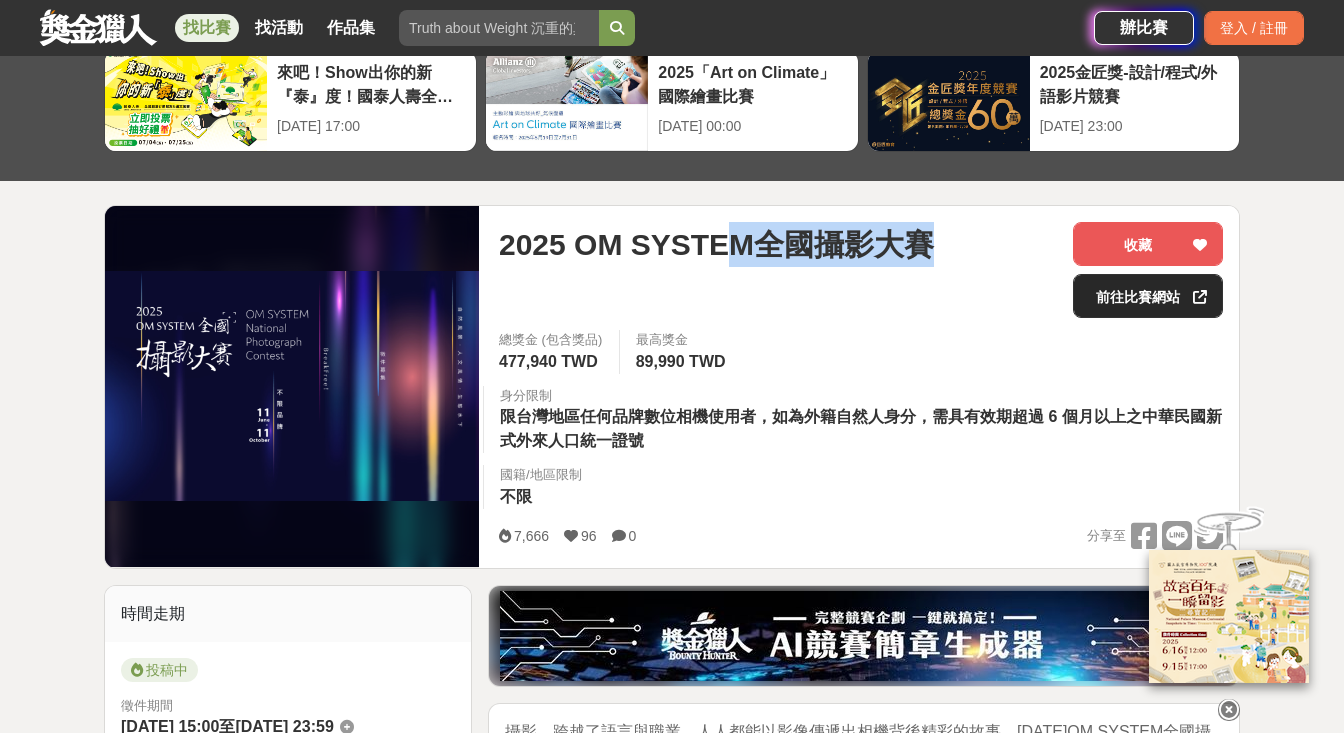 click on "前往比賽網站" at bounding box center (1148, 296) 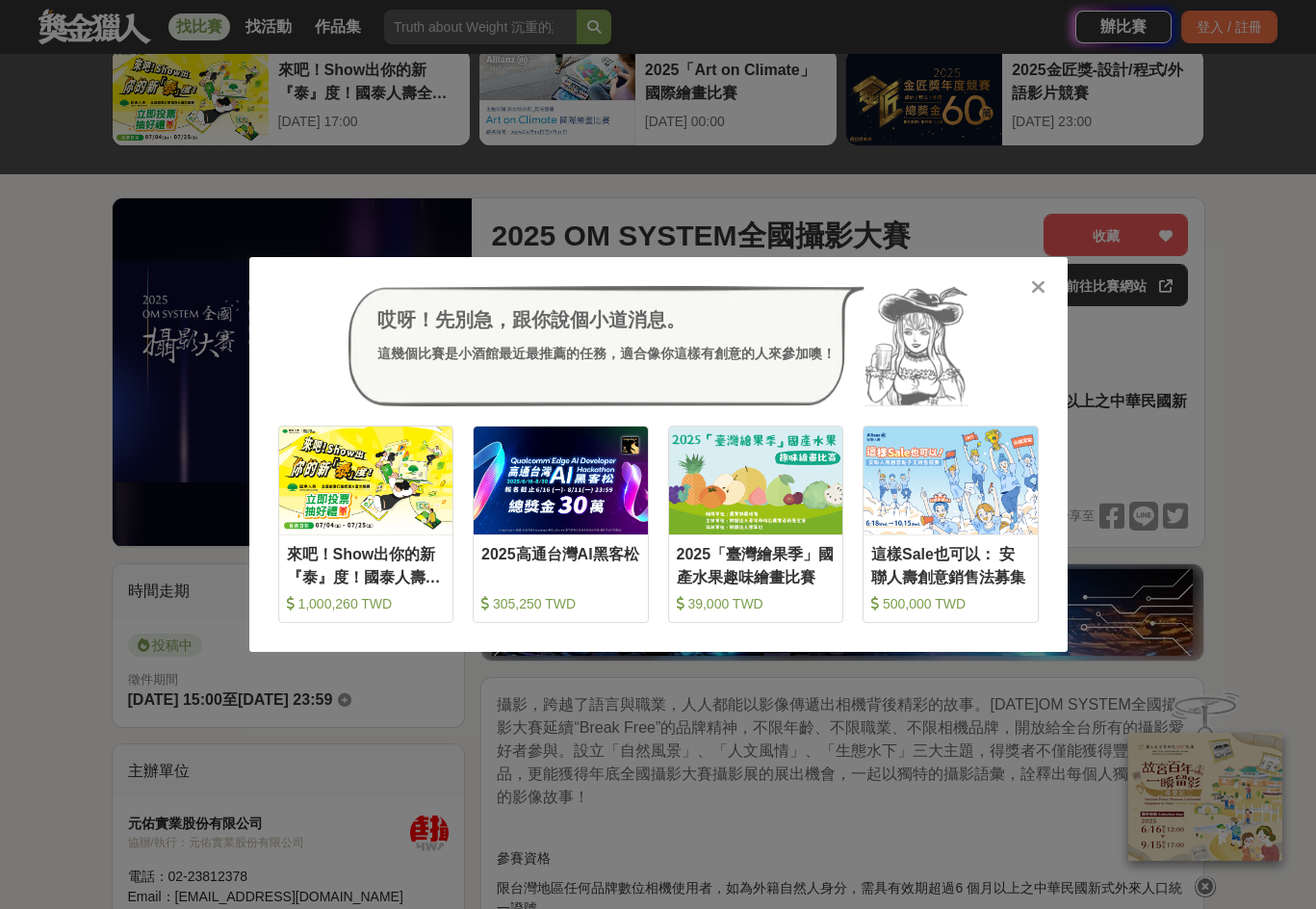 click at bounding box center (1038, 287) 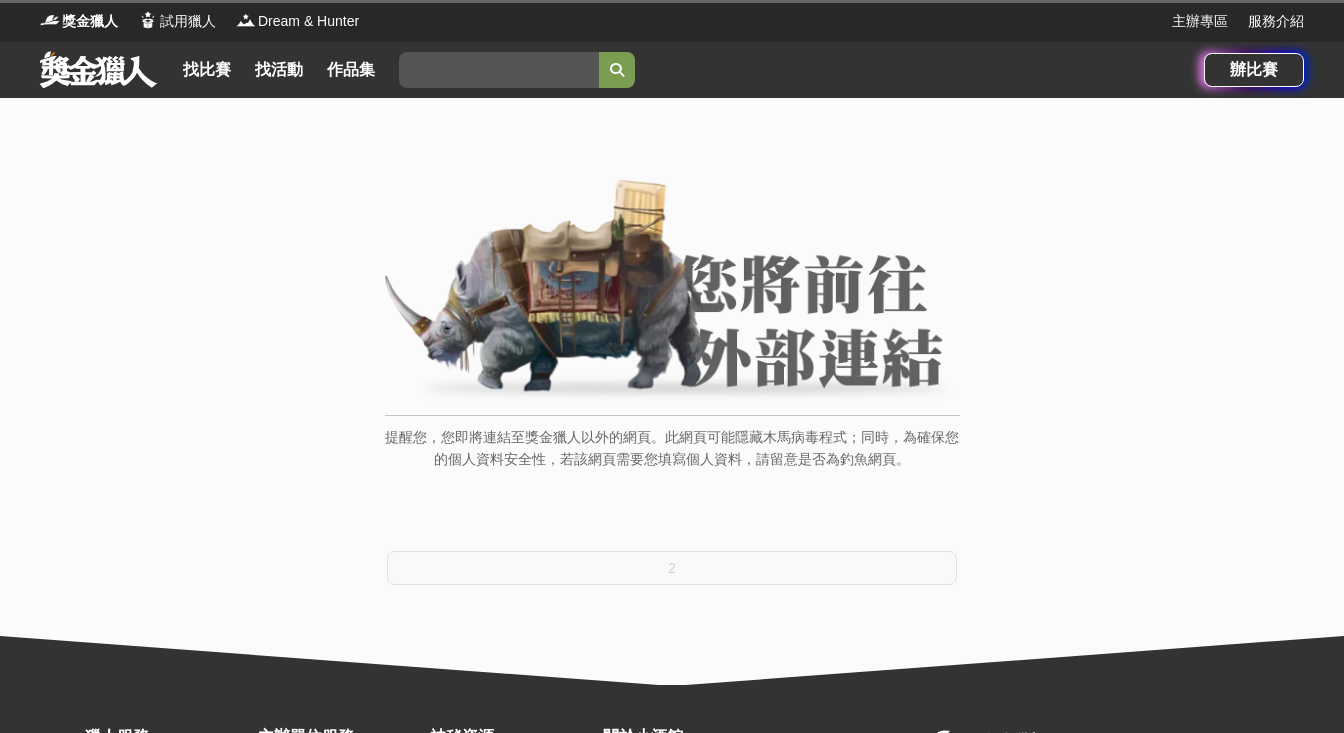 scroll, scrollTop: 0, scrollLeft: 0, axis: both 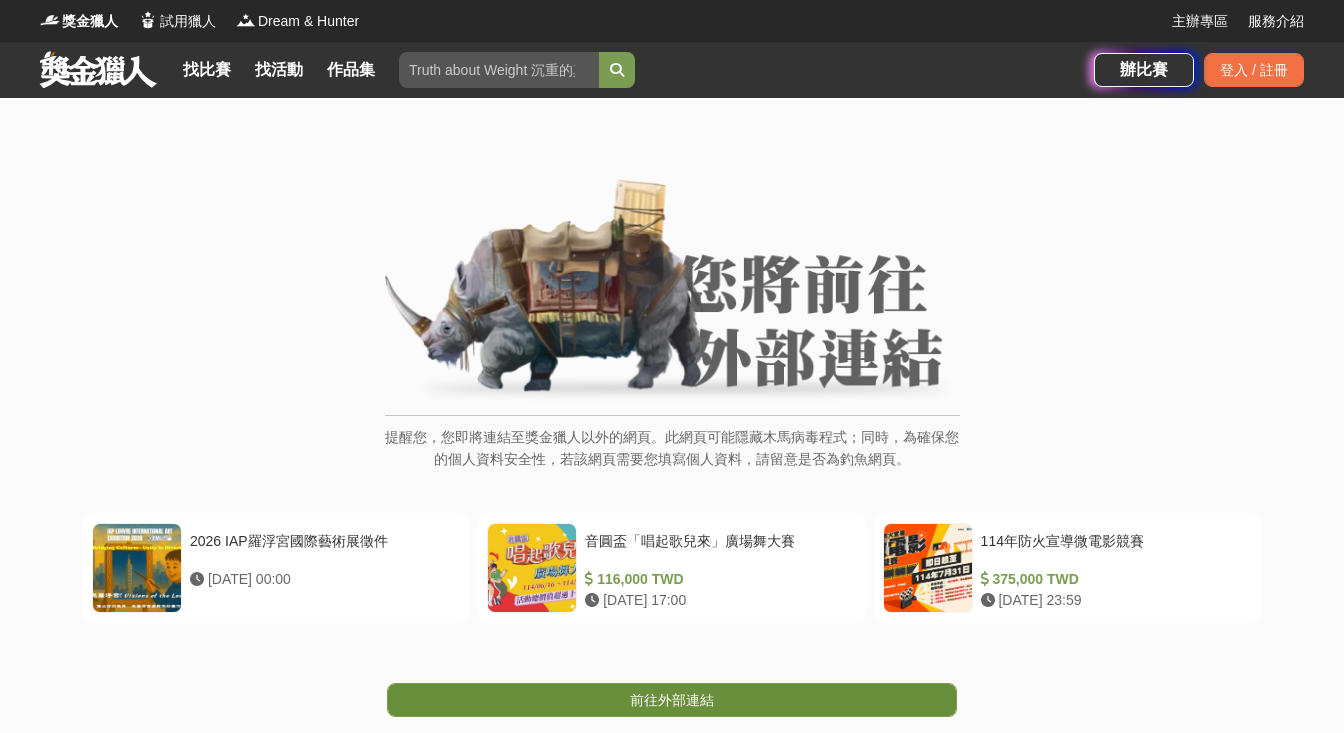 click on "前往外部連結" at bounding box center (672, 700) 